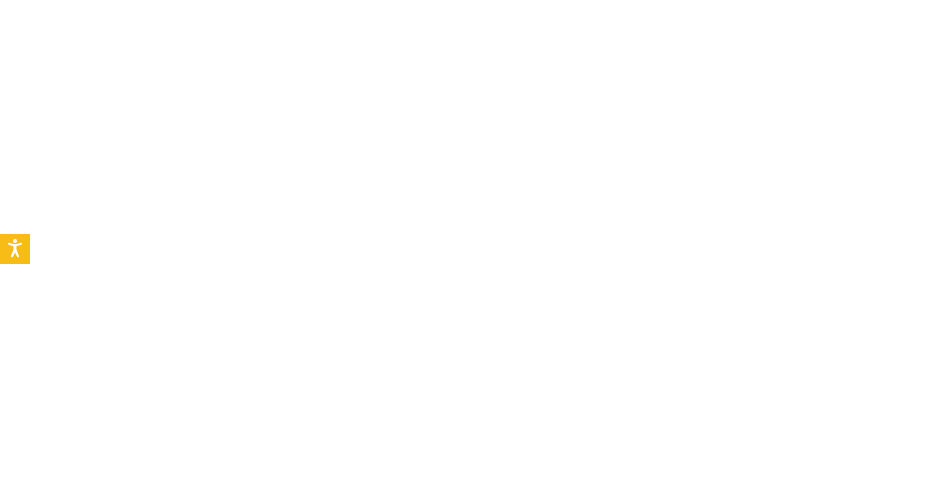 scroll, scrollTop: 0, scrollLeft: 0, axis: both 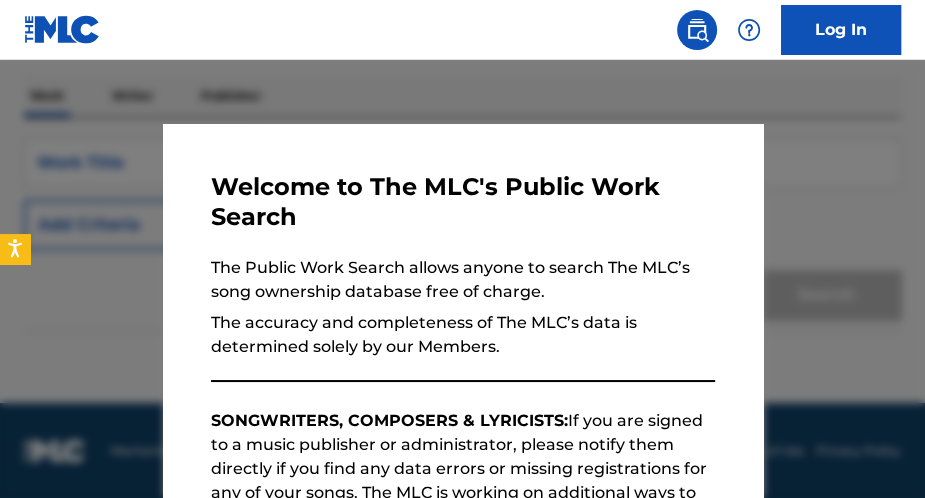 click at bounding box center [462, 309] 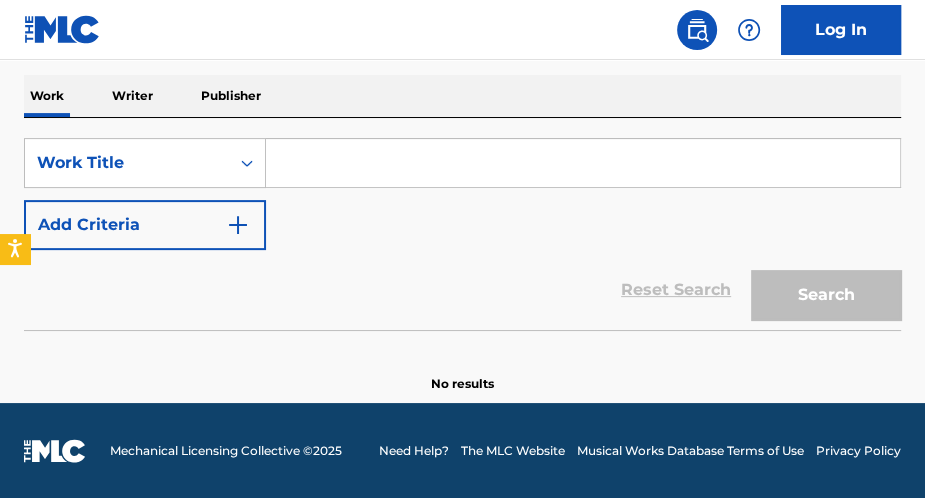 click at bounding box center (583, 163) 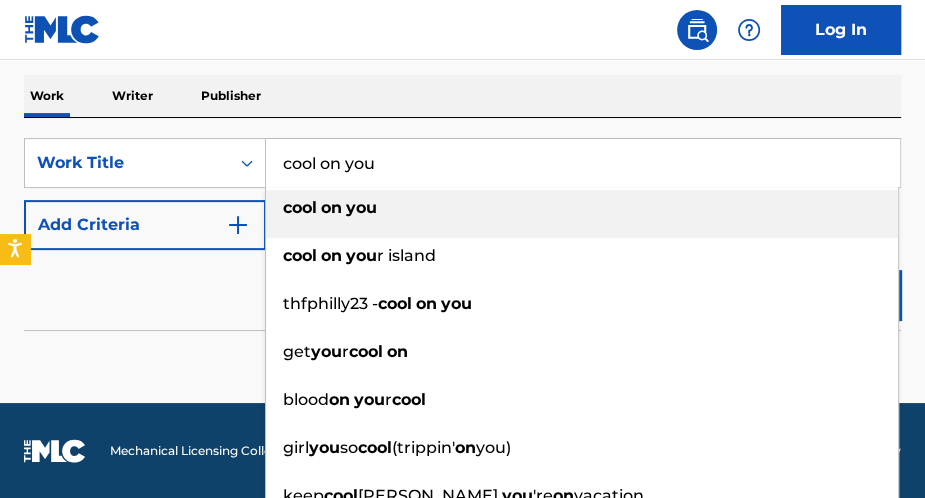 type on "cool on you" 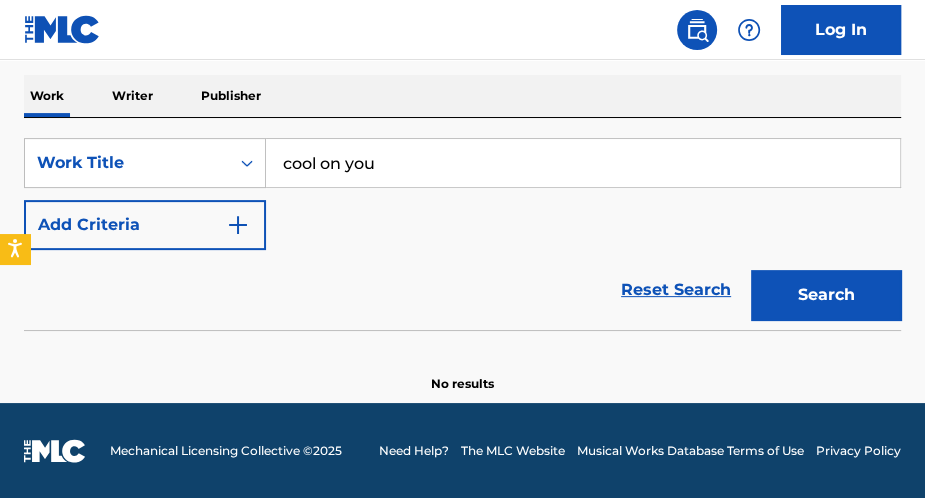 click on "Add Criteria" at bounding box center (145, 225) 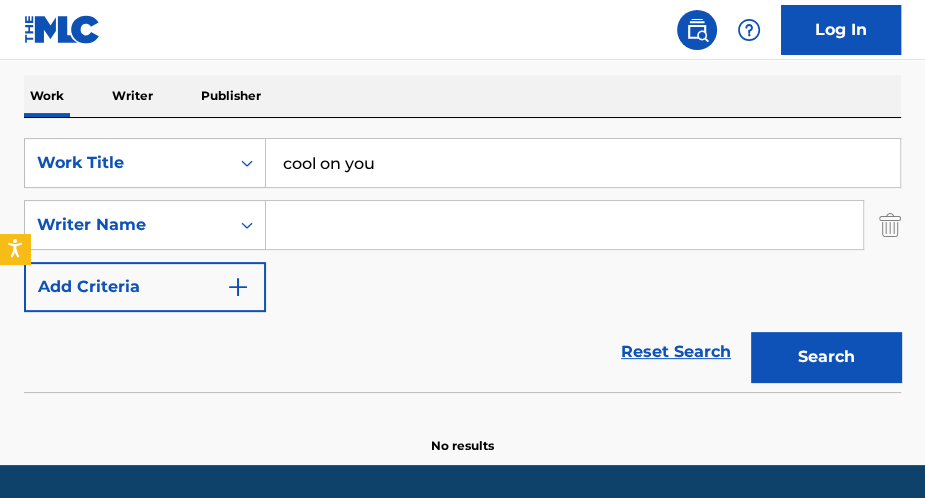 drag, startPoint x: 292, startPoint y: 224, endPoint x: 302, endPoint y: 229, distance: 11.18034 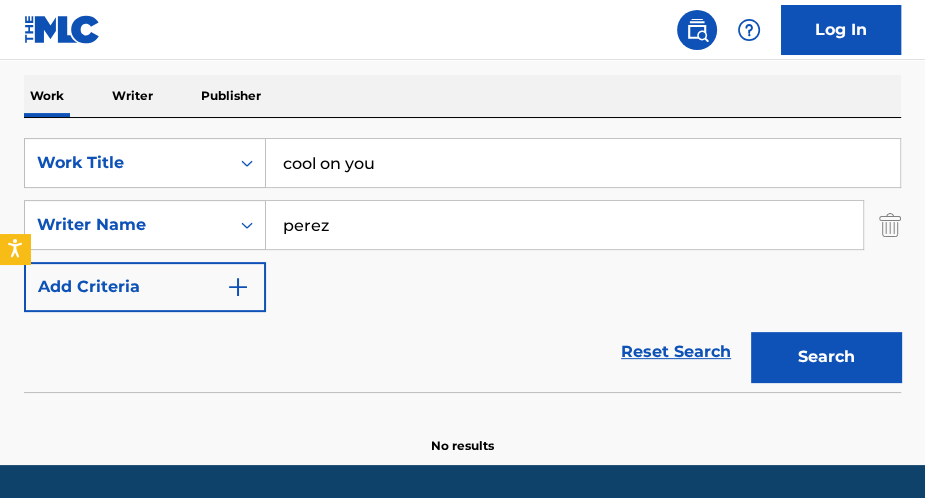 type on "perez" 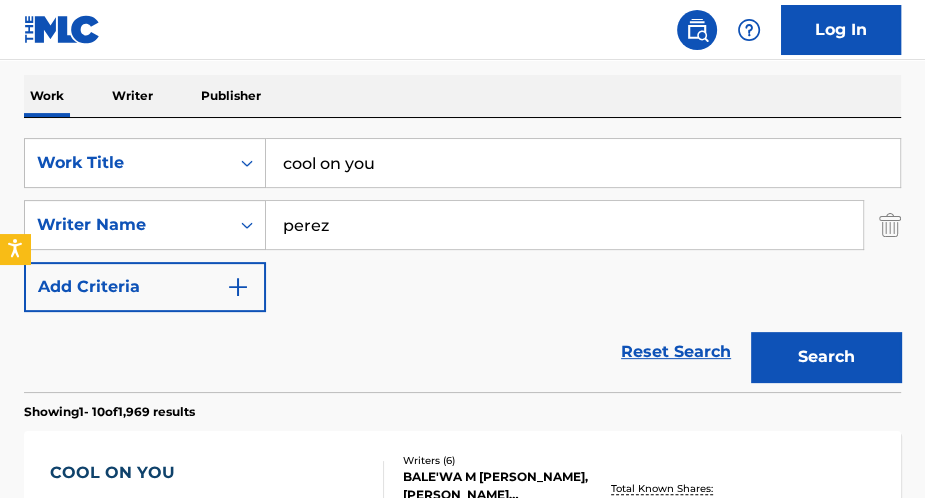 scroll, scrollTop: 457, scrollLeft: 0, axis: vertical 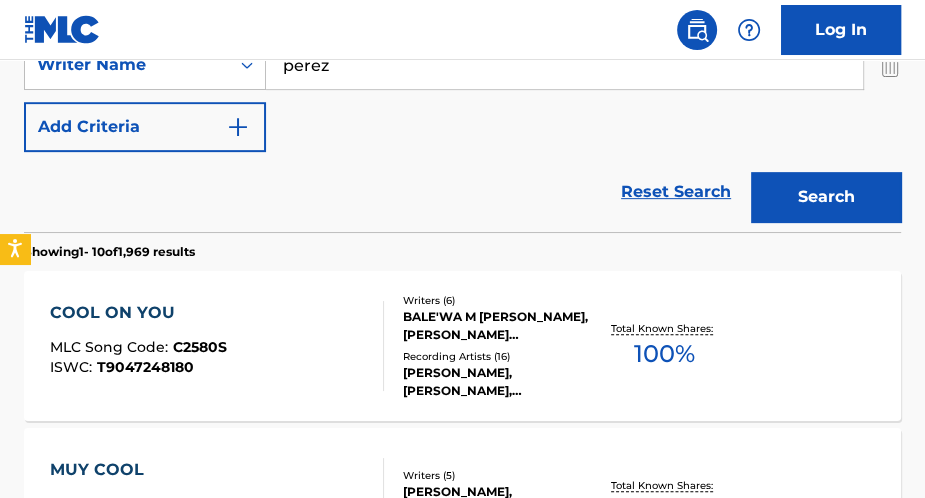 click on "COOL ON YOU" at bounding box center (138, 313) 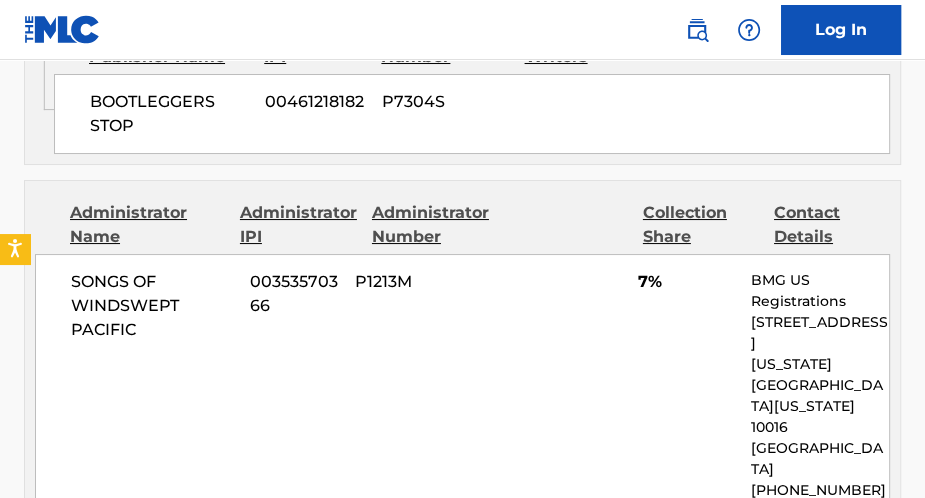 scroll, scrollTop: 4720, scrollLeft: 0, axis: vertical 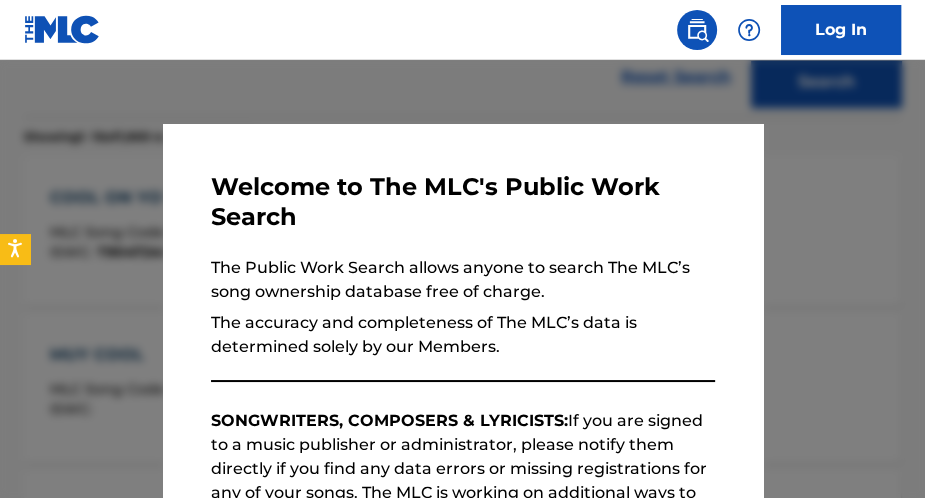 click at bounding box center (462, 309) 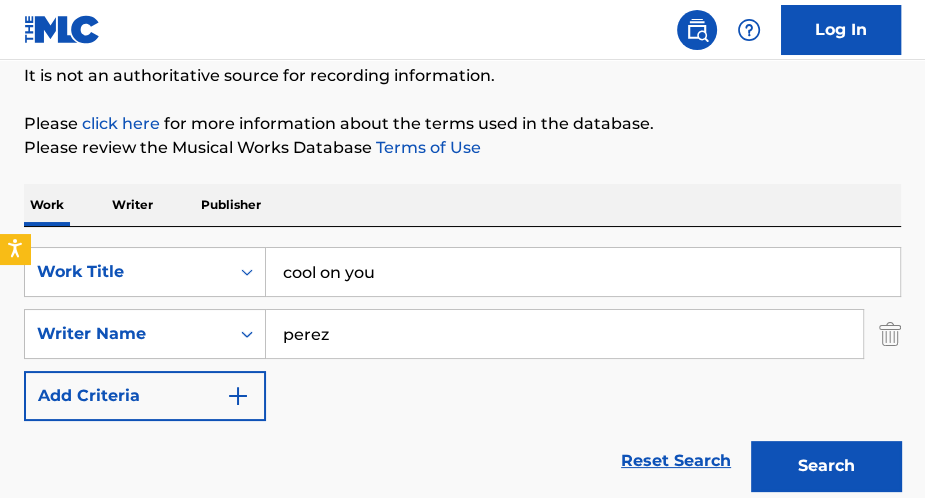 scroll, scrollTop: 172, scrollLeft: 0, axis: vertical 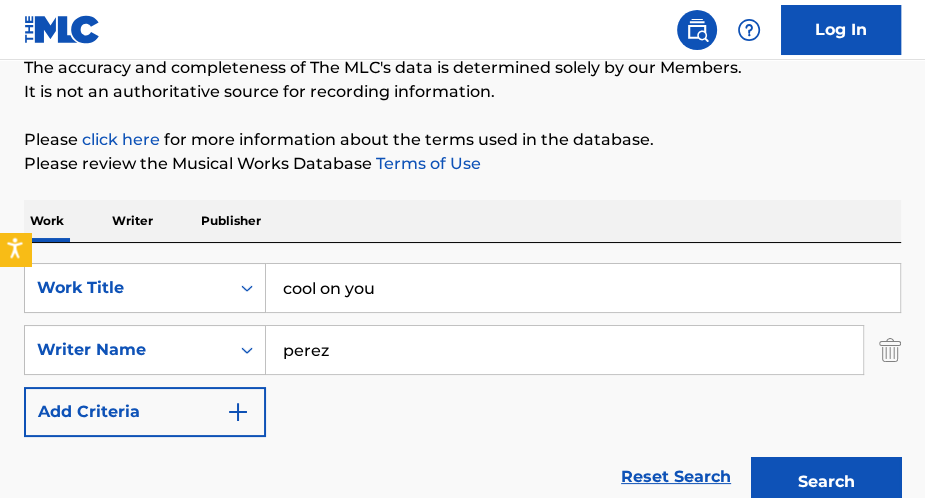 drag, startPoint x: 413, startPoint y: 294, endPoint x: 2, endPoint y: 236, distance: 415.0723 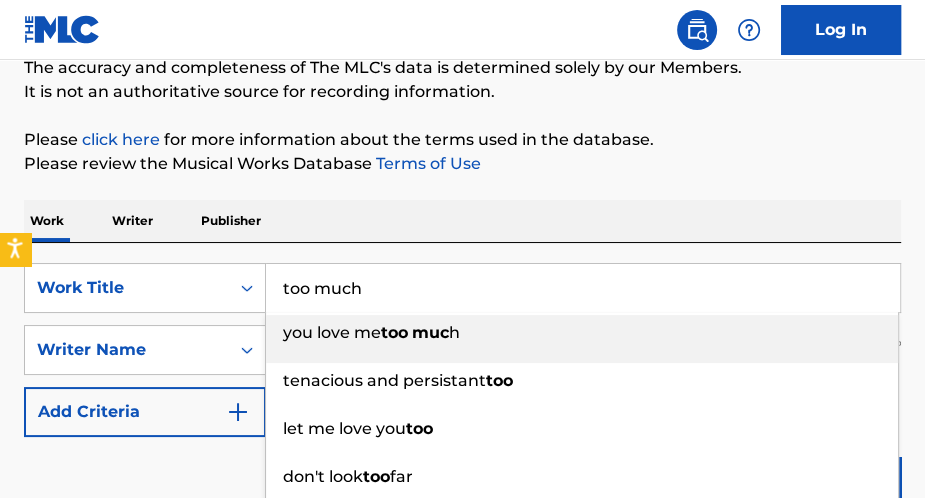type on "too much" 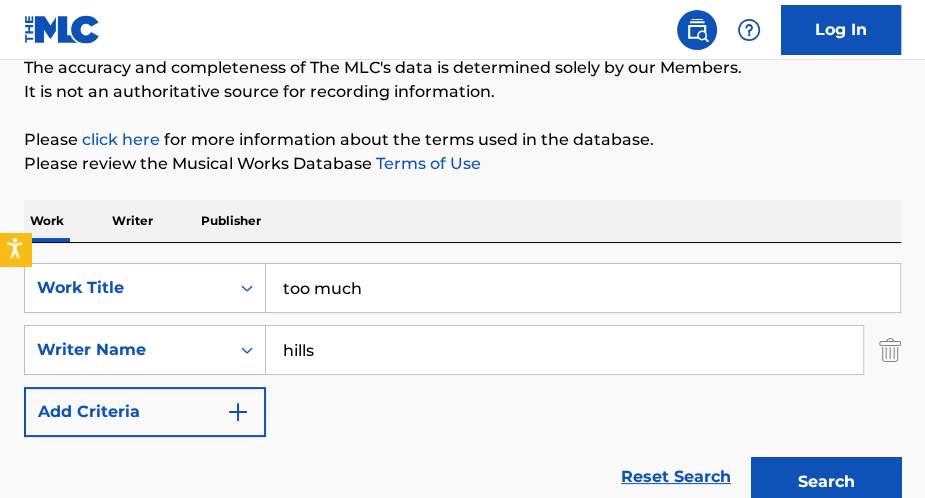 click on "Search" at bounding box center [826, 482] 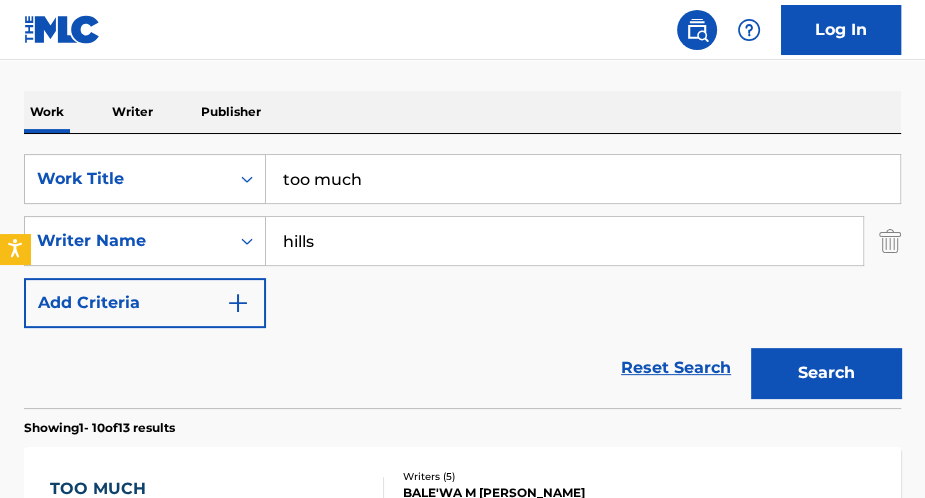 scroll, scrollTop: 264, scrollLeft: 0, axis: vertical 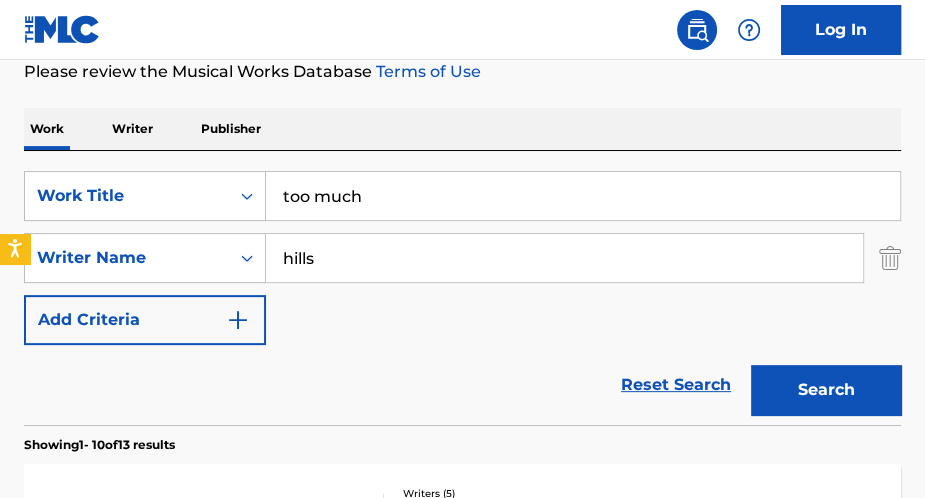 click on "hills" at bounding box center [564, 258] 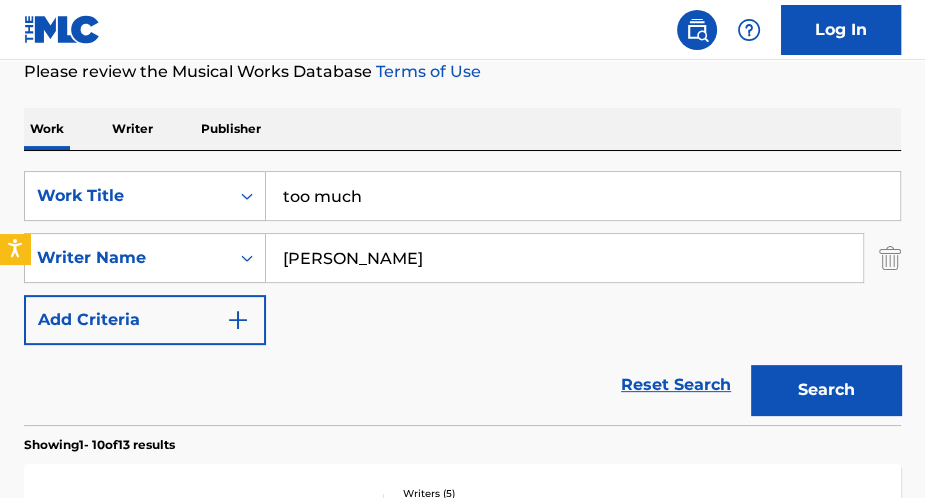 click on "Search" at bounding box center [826, 390] 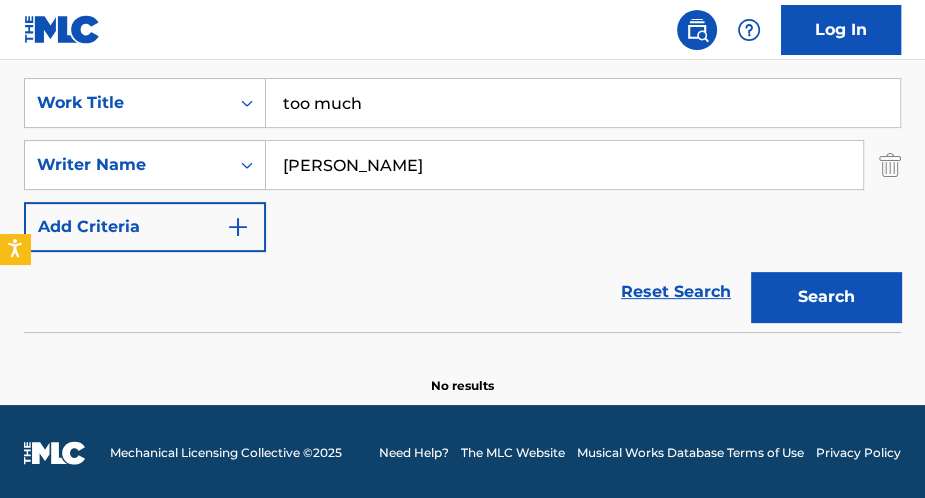 scroll, scrollTop: 359, scrollLeft: 0, axis: vertical 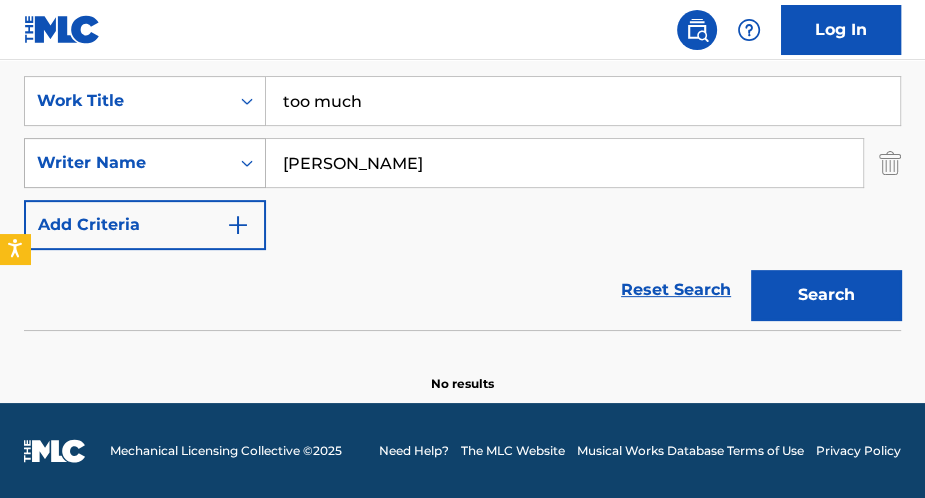 drag, startPoint x: 324, startPoint y: 161, endPoint x: 201, endPoint y: 155, distance: 123.146255 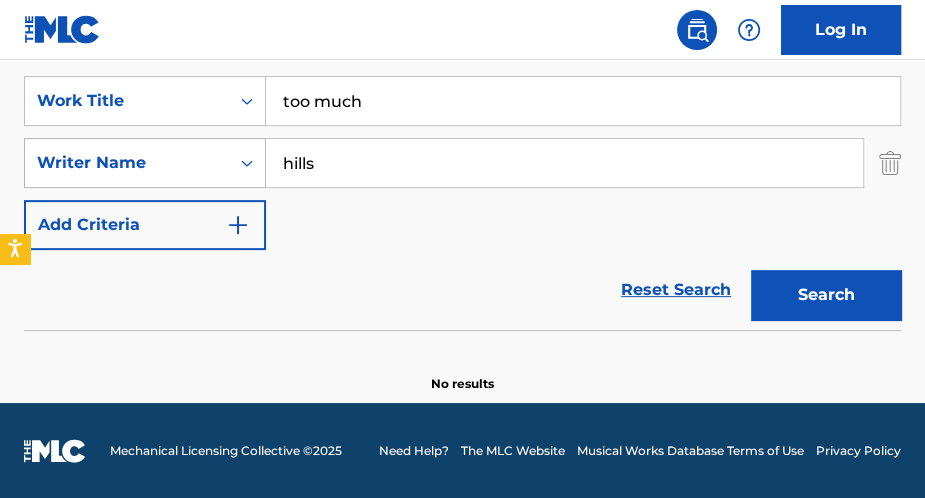 type on "hills" 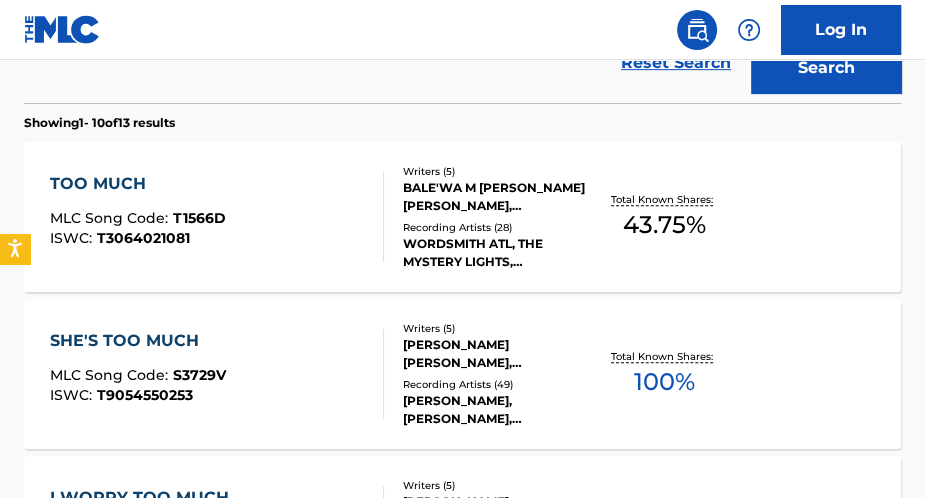 scroll, scrollTop: 599, scrollLeft: 0, axis: vertical 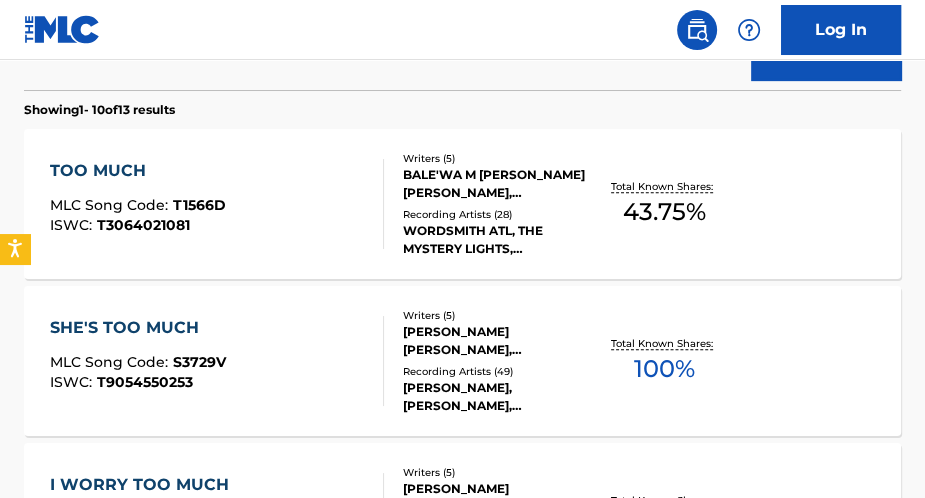 click on "TOO MUCH" at bounding box center (138, 171) 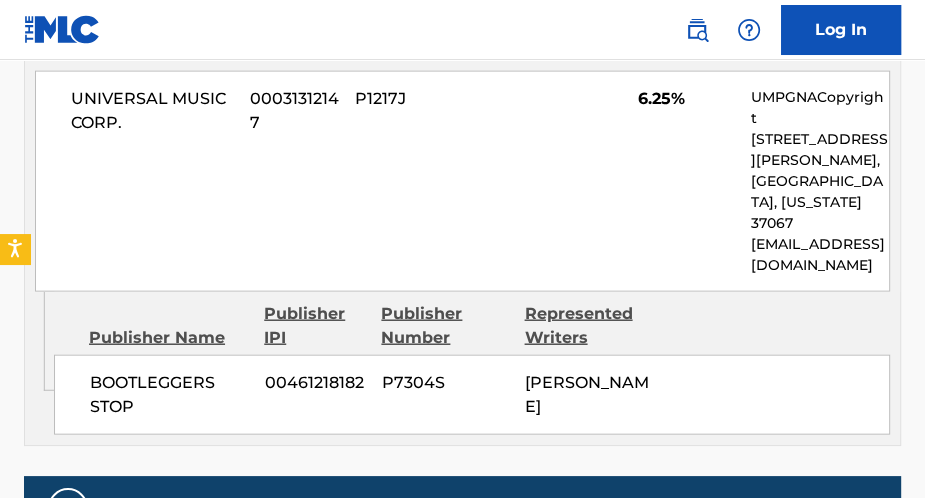 scroll, scrollTop: 2720, scrollLeft: 0, axis: vertical 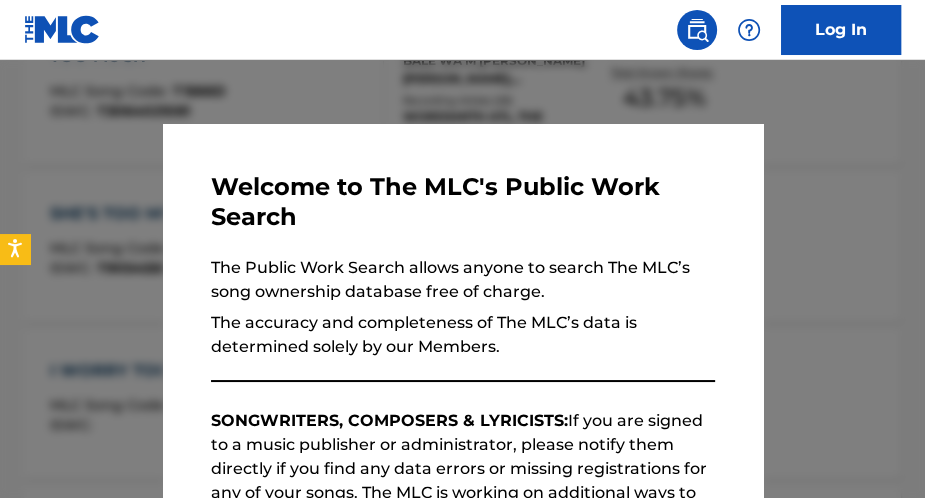click at bounding box center (462, 309) 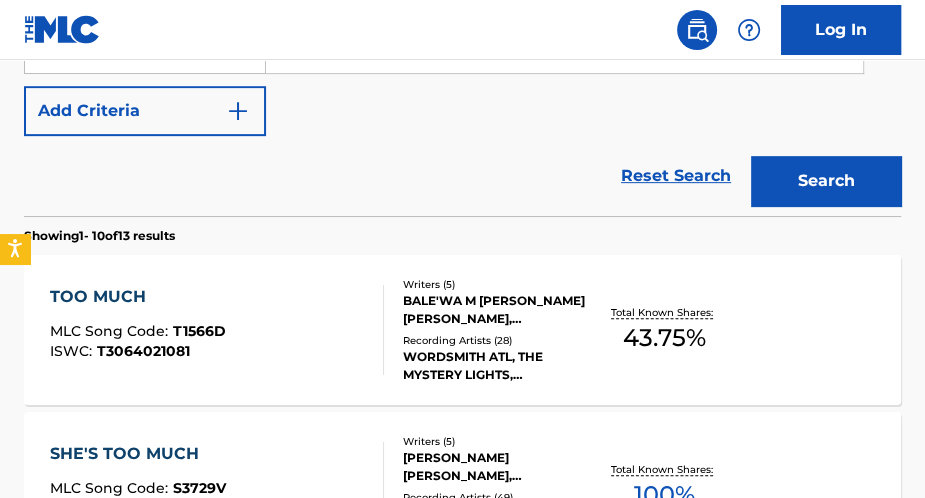 scroll, scrollTop: 313, scrollLeft: 0, axis: vertical 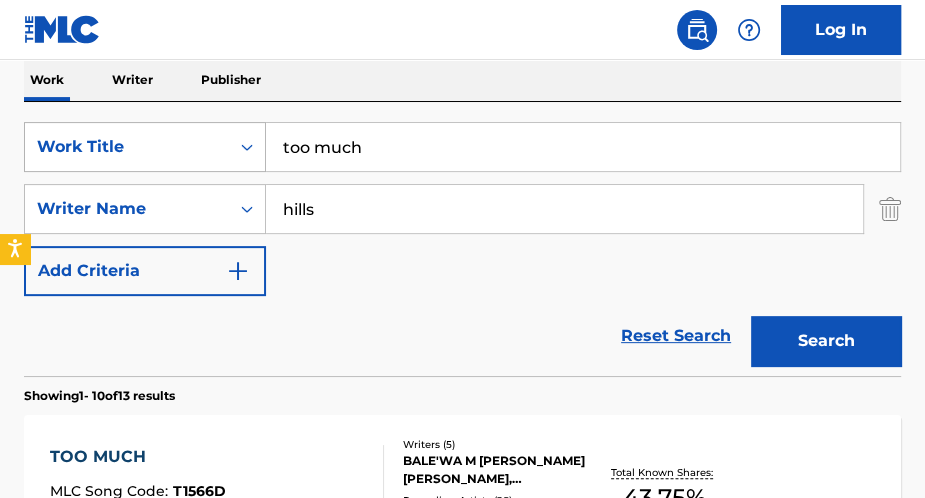 drag, startPoint x: 254, startPoint y: 157, endPoint x: 165, endPoint y: 136, distance: 91.44397 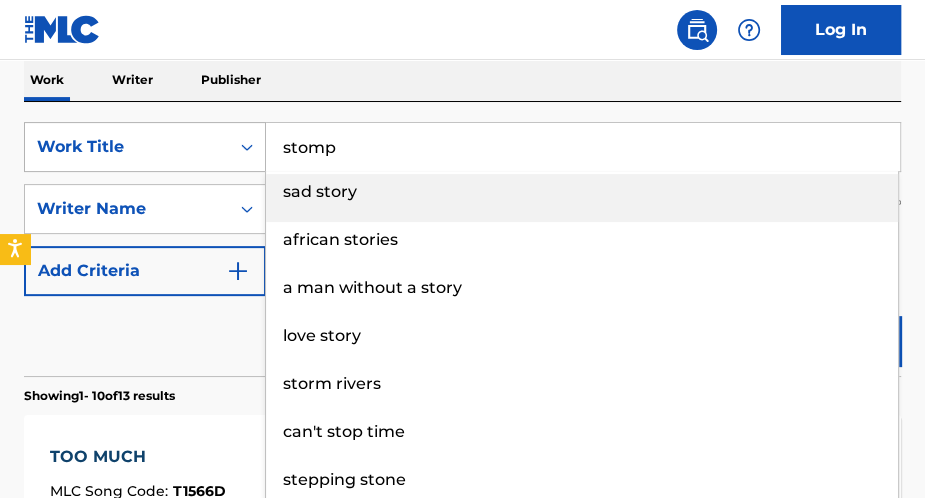 type on "stomp" 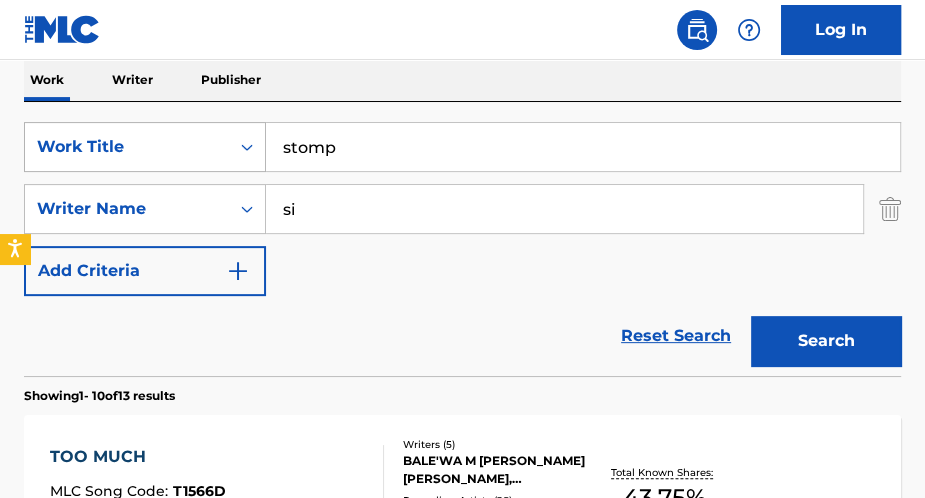 type on "s" 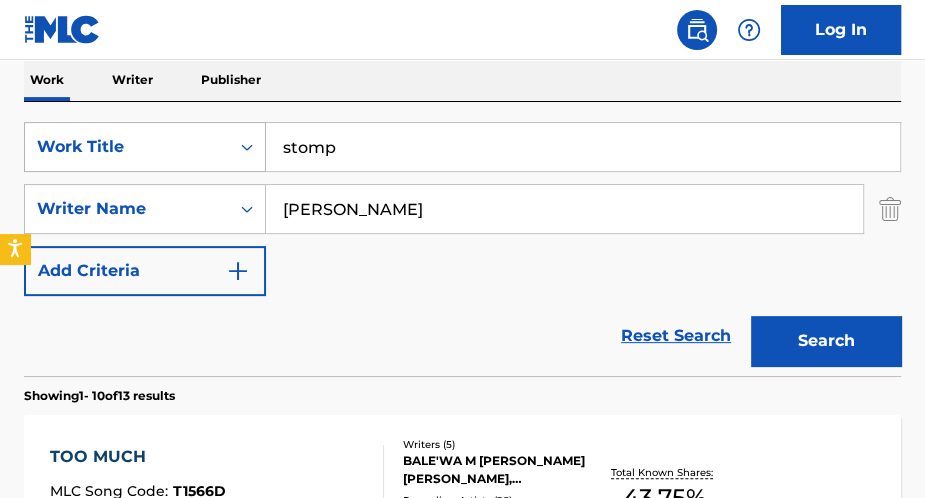 type on "[PERSON_NAME]" 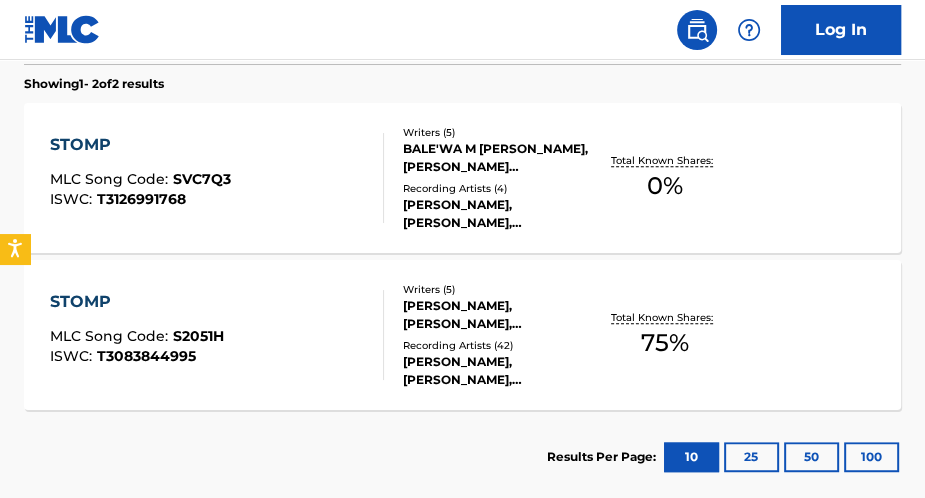 scroll, scrollTop: 633, scrollLeft: 0, axis: vertical 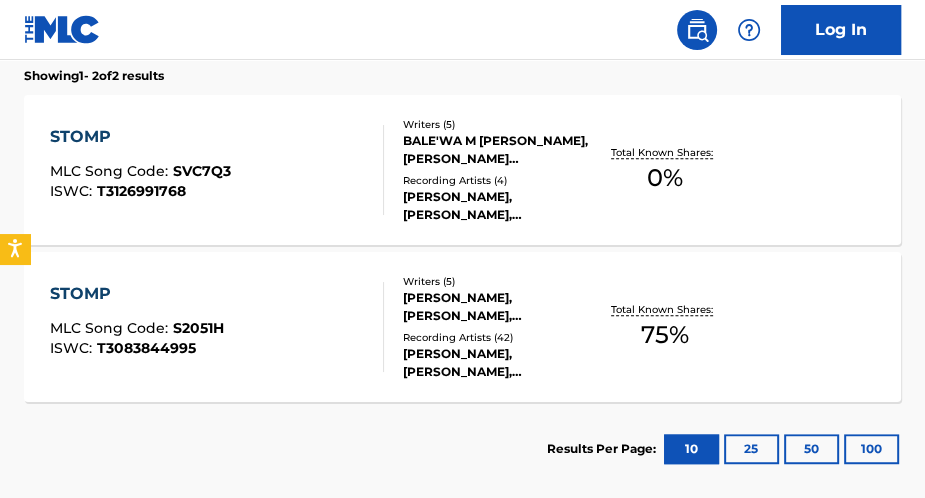 click on "STOMP" at bounding box center (137, 294) 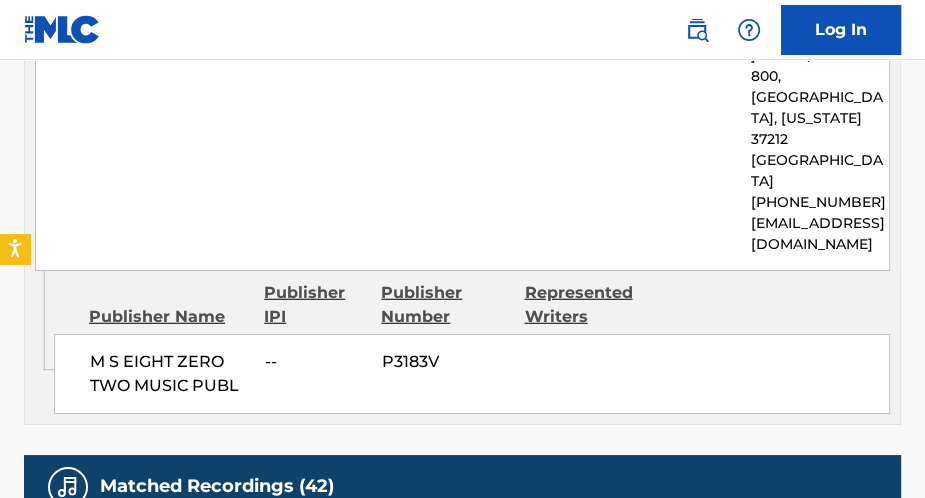 scroll, scrollTop: 3200, scrollLeft: 0, axis: vertical 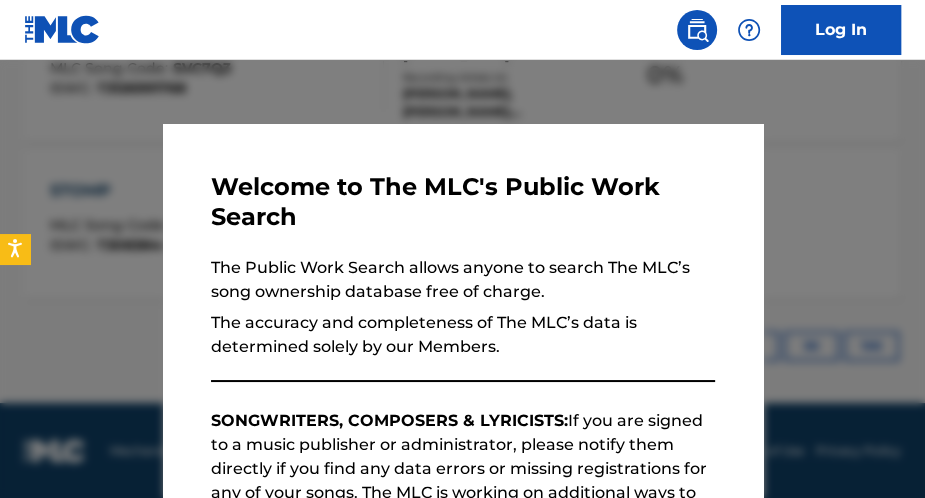click at bounding box center (462, 309) 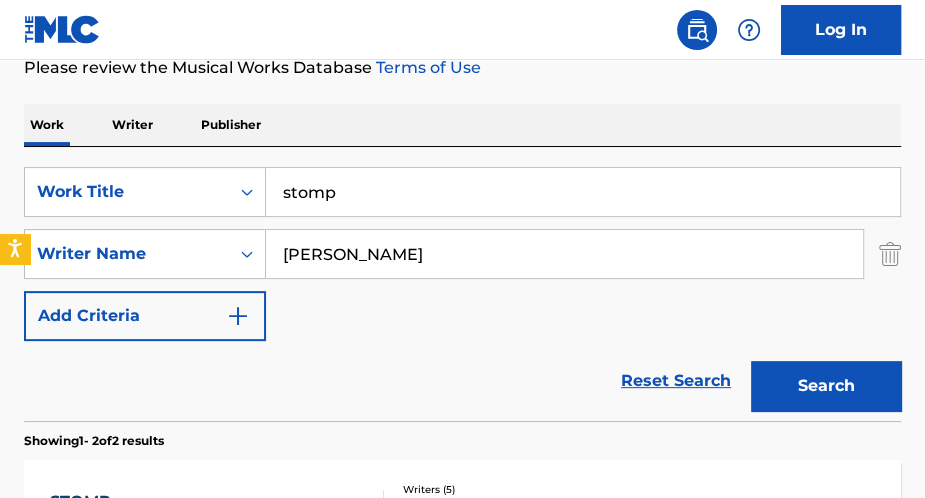 scroll, scrollTop: 256, scrollLeft: 0, axis: vertical 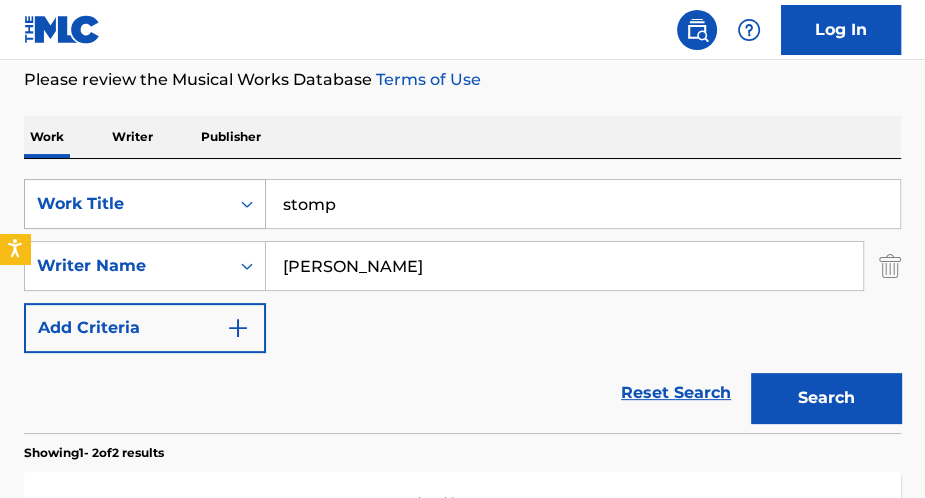 drag, startPoint x: 359, startPoint y: 212, endPoint x: 241, endPoint y: 220, distance: 118.270874 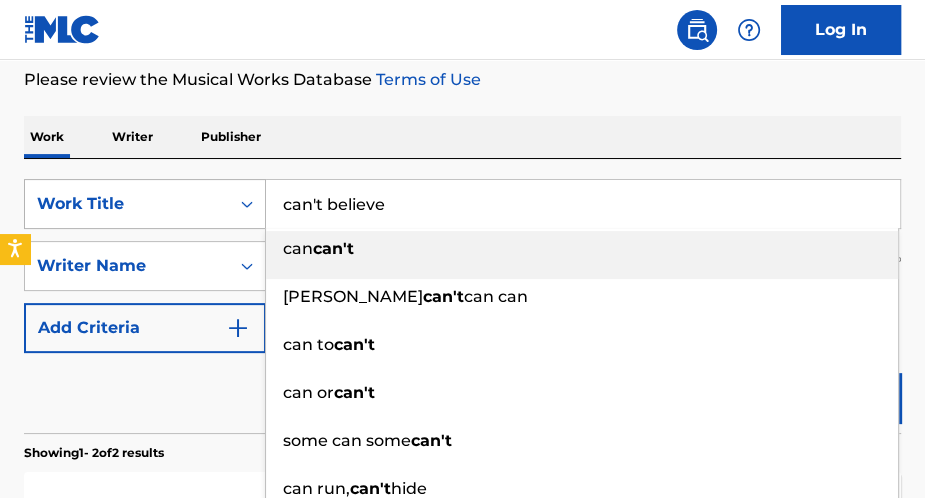 type on "can't believe" 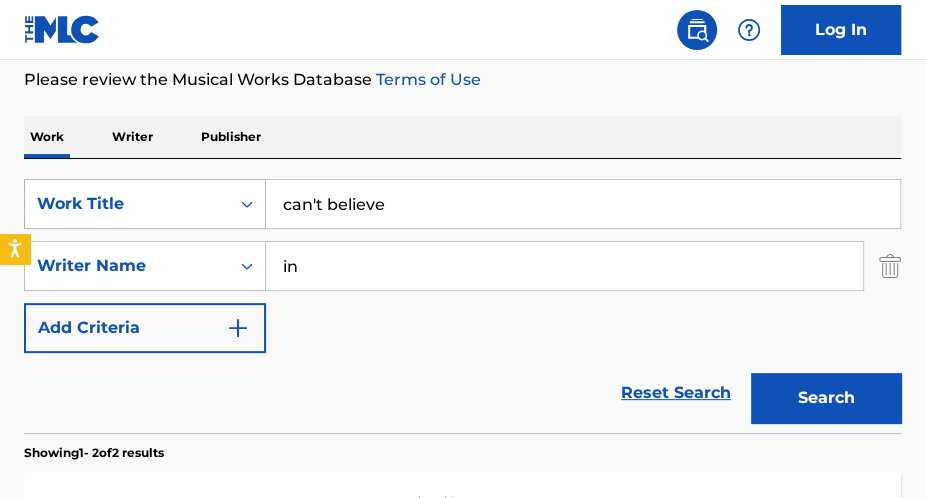 type on "i" 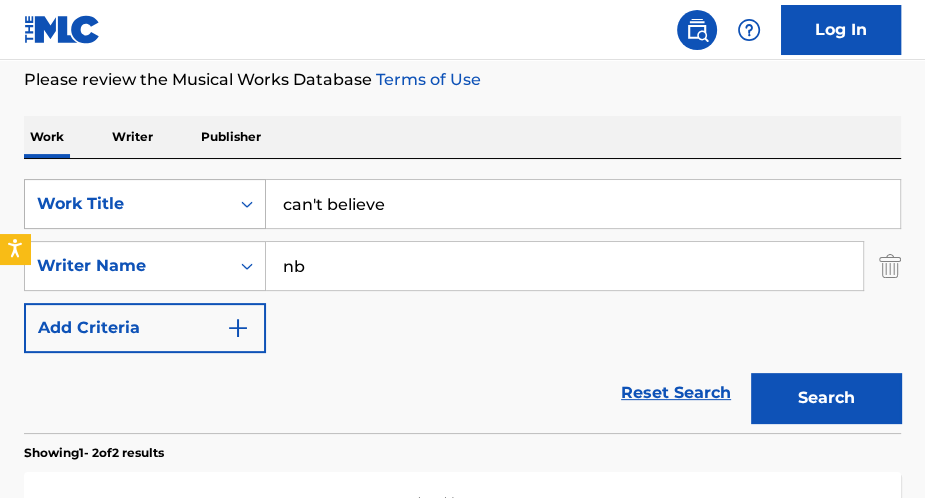 type on "n" 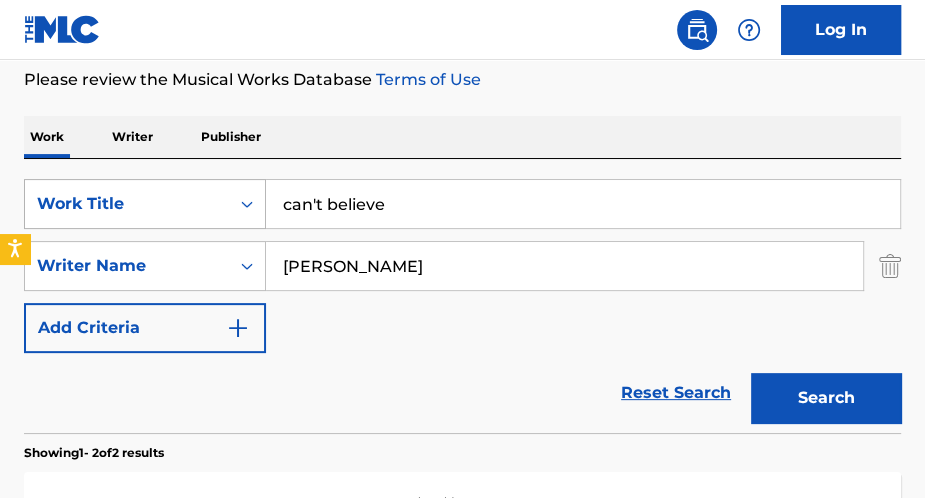 click on "Search" at bounding box center [826, 398] 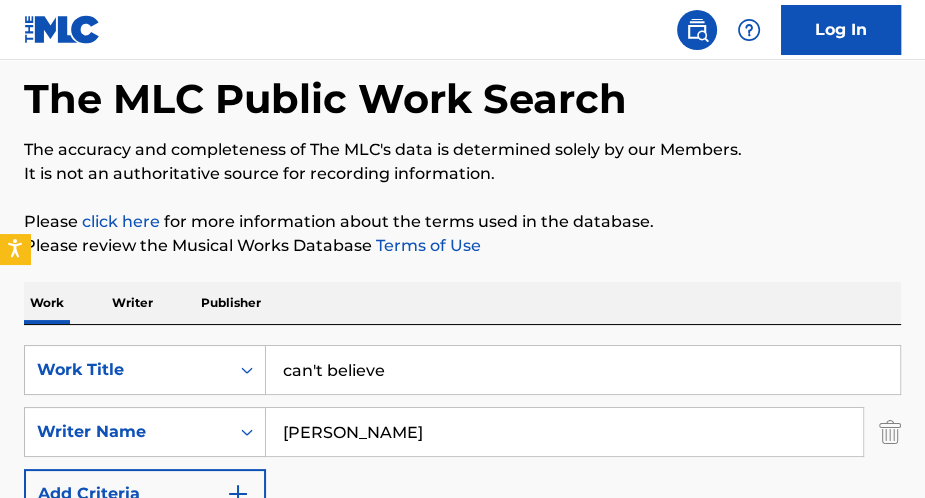 scroll, scrollTop: 176, scrollLeft: 0, axis: vertical 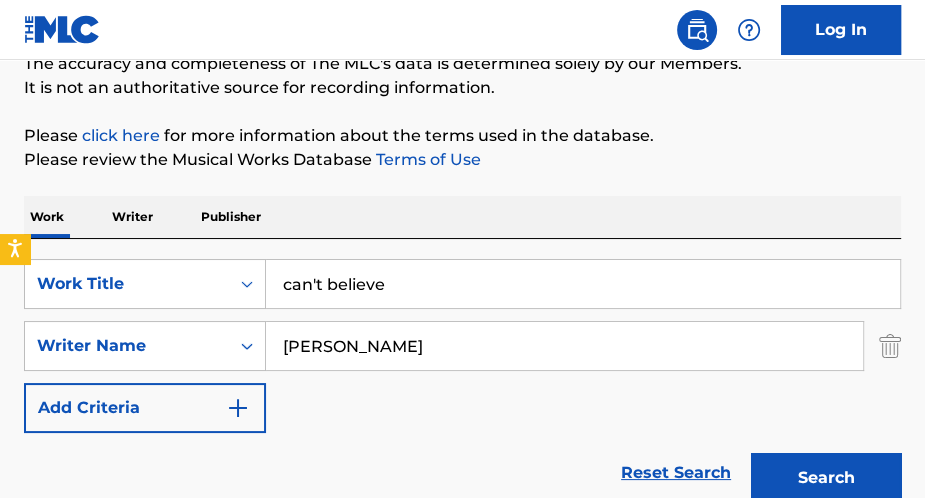 click on "[PERSON_NAME]" at bounding box center (564, 346) 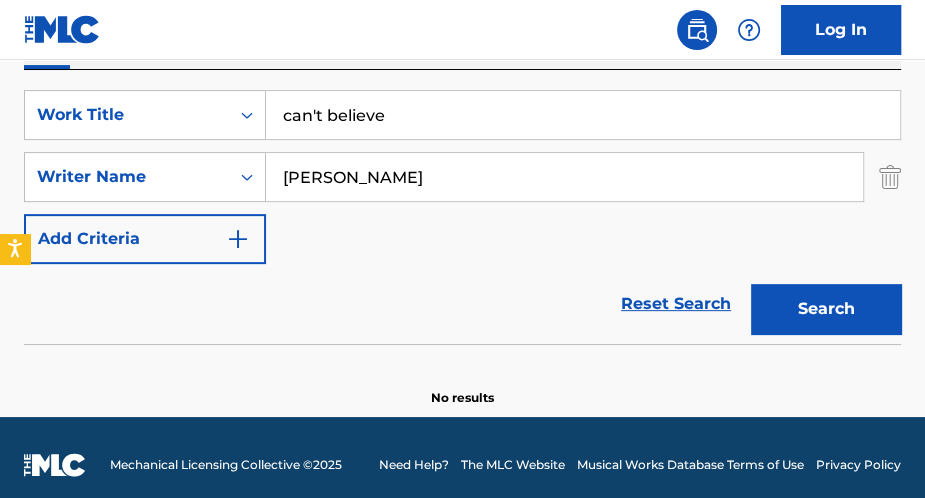 scroll, scrollTop: 359, scrollLeft: 0, axis: vertical 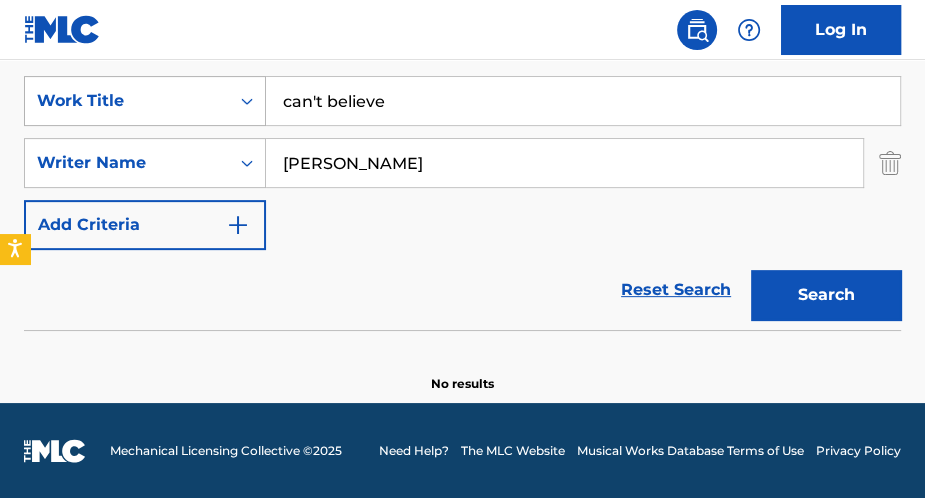 click on "SearchWithCriteria14f36a90-0a65-4a9a-a2da-608849205931 Work Title can't believe" at bounding box center (462, 101) 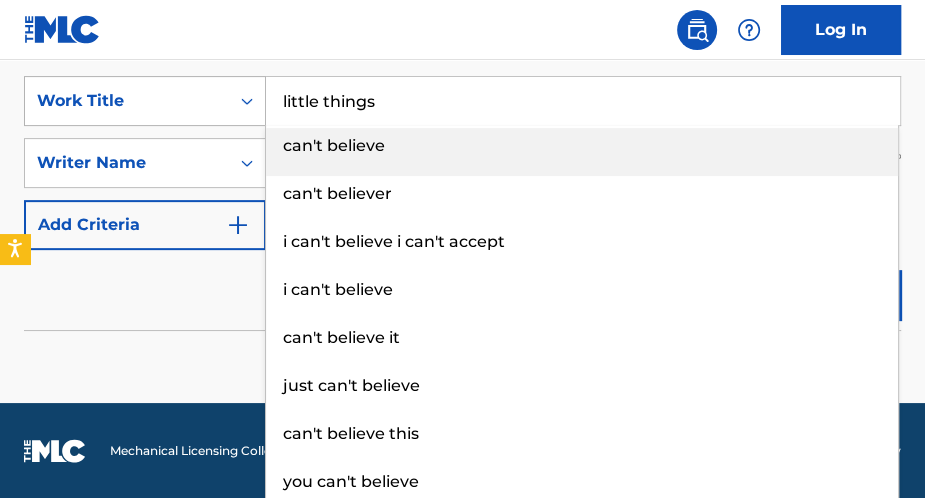 type on "little things" 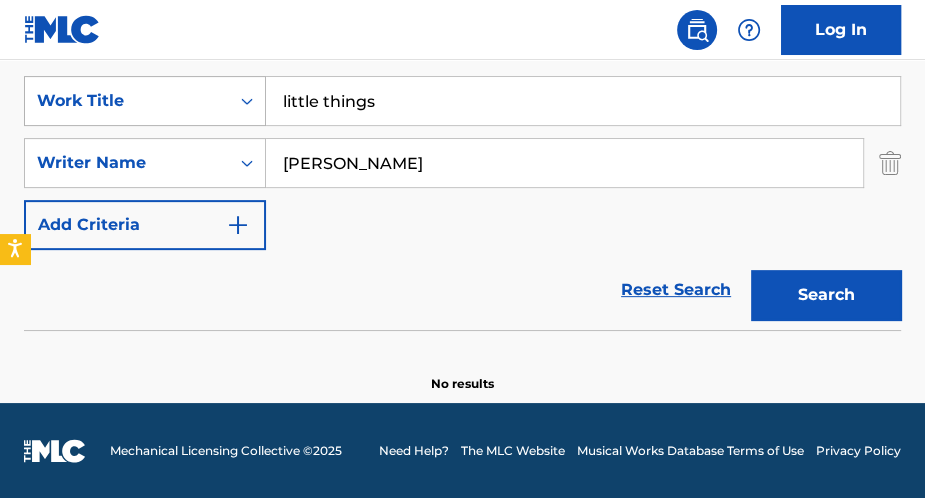 type on "[PERSON_NAME]" 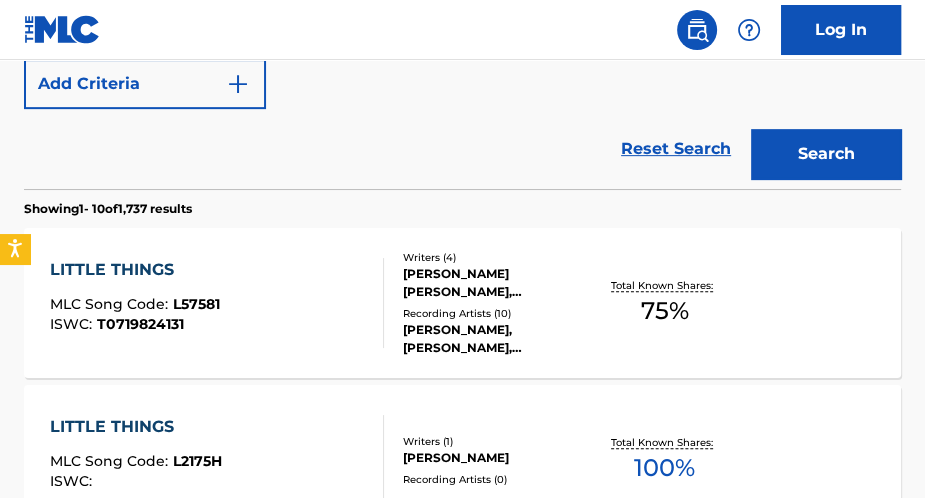 scroll, scrollTop: 519, scrollLeft: 0, axis: vertical 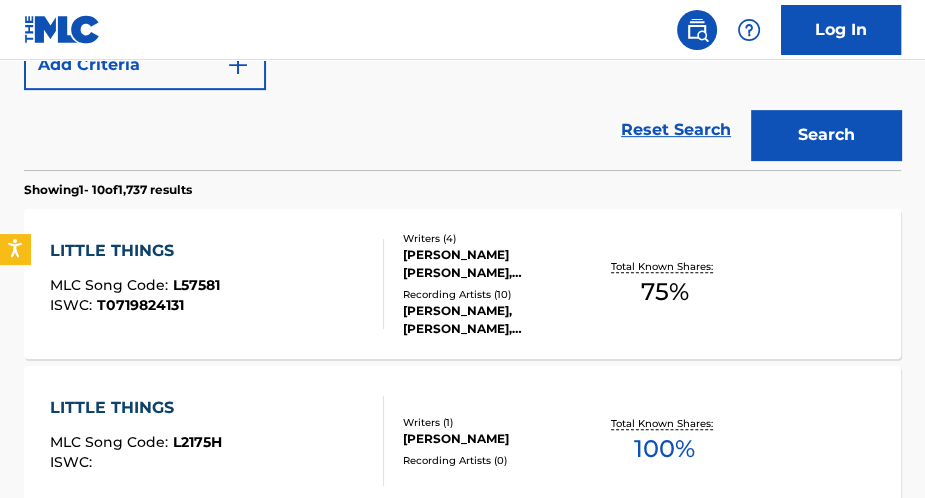 click on "LITTLE THINGS" at bounding box center (135, 251) 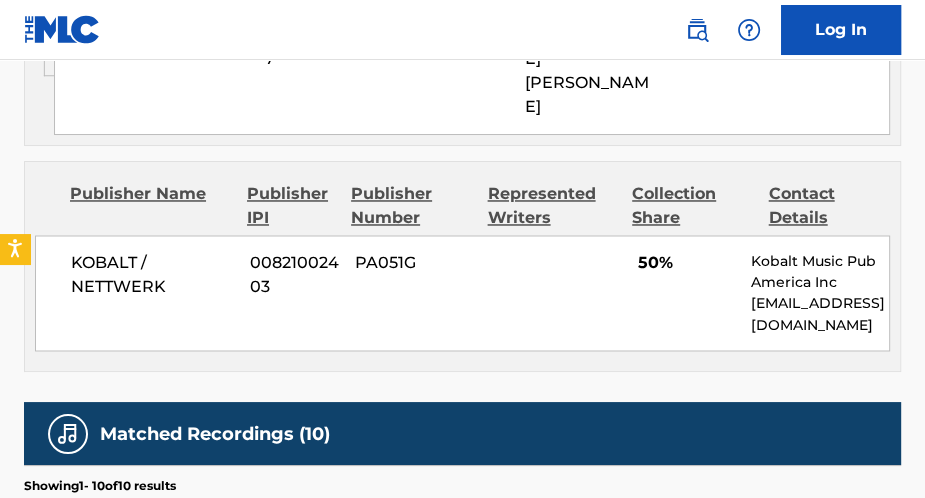 scroll, scrollTop: 2000, scrollLeft: 0, axis: vertical 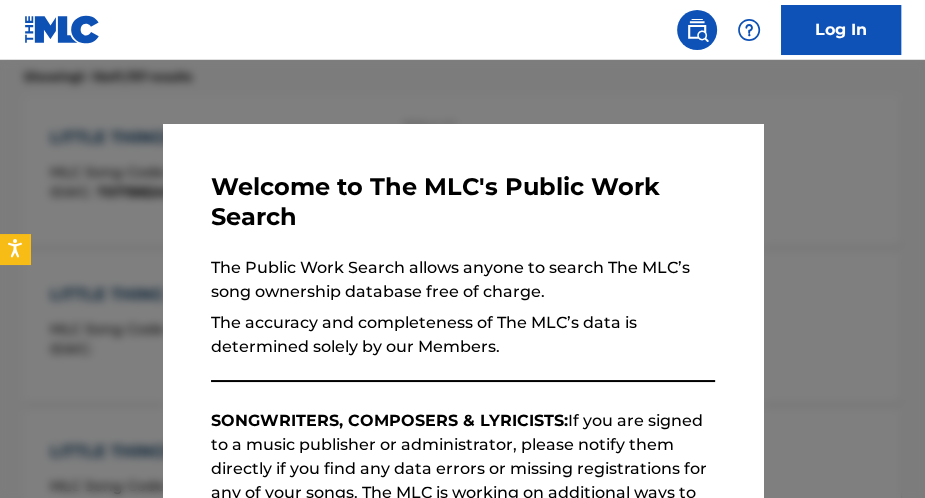 click at bounding box center [462, 309] 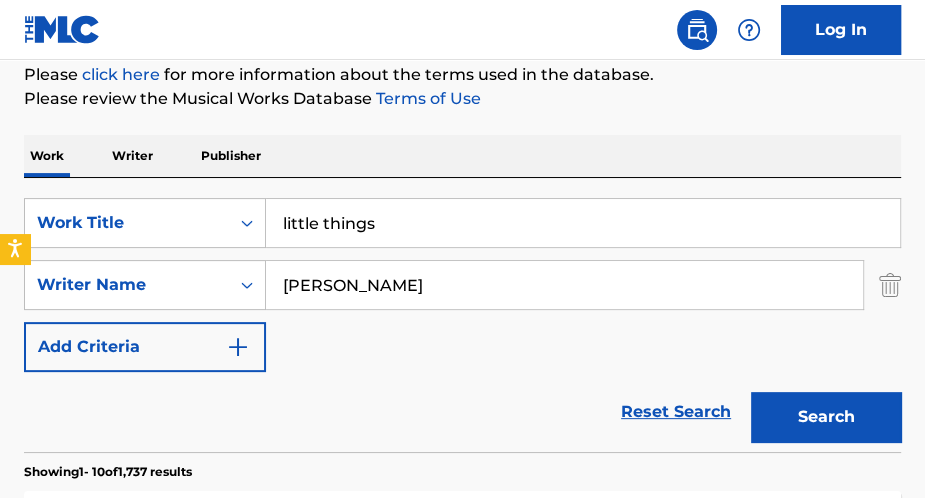scroll, scrollTop: 232, scrollLeft: 0, axis: vertical 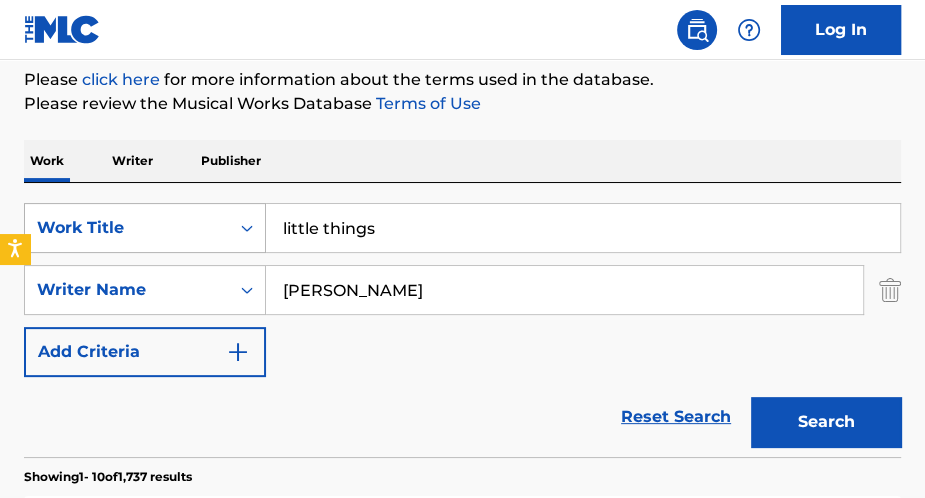 drag, startPoint x: 323, startPoint y: 218, endPoint x: 194, endPoint y: 227, distance: 129.31357 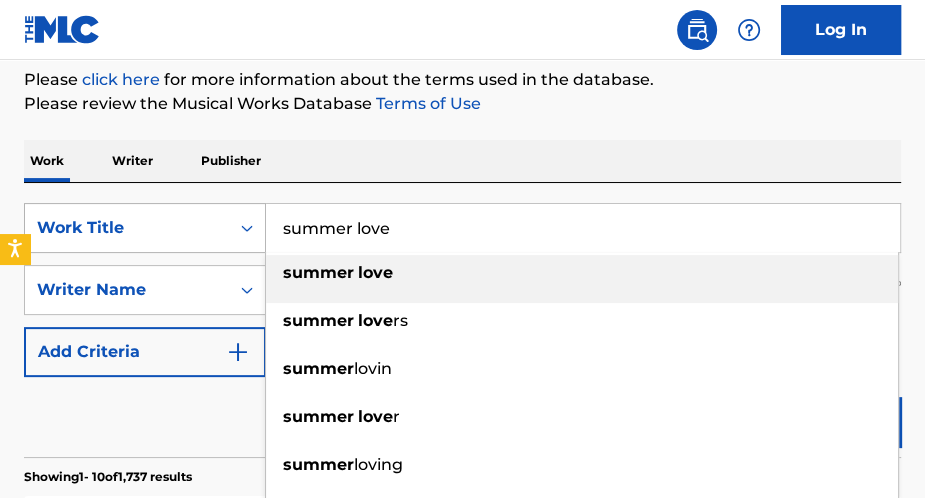 type on "summer love" 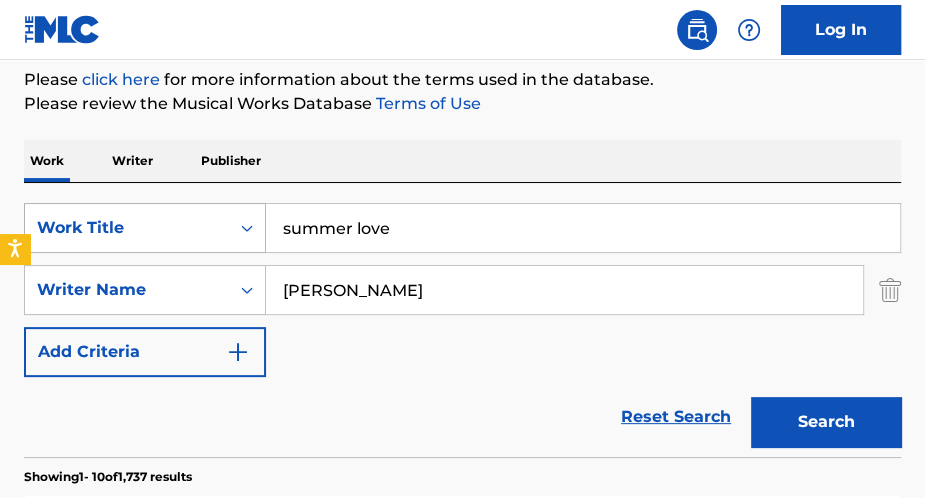 click on "Search" at bounding box center (826, 422) 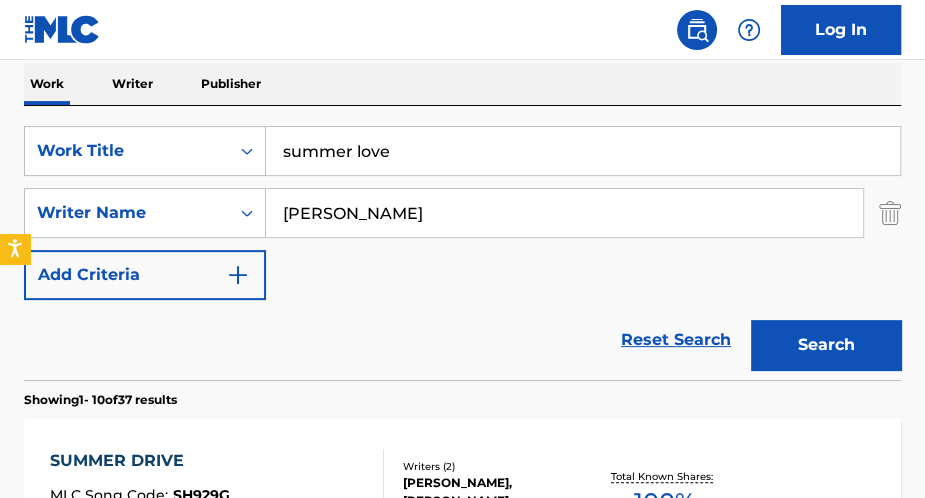 scroll, scrollTop: 504, scrollLeft: 0, axis: vertical 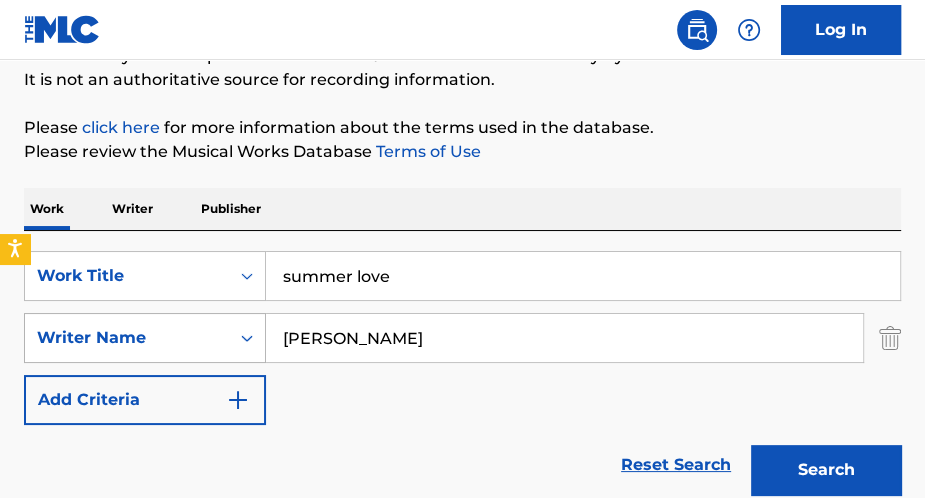 drag, startPoint x: 262, startPoint y: 329, endPoint x: 160, endPoint y: 334, distance: 102.122475 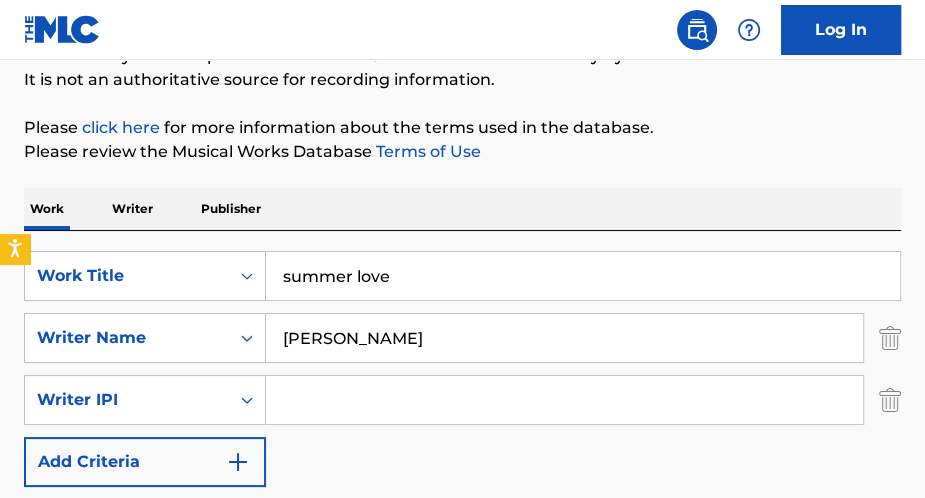 click at bounding box center (890, 400) 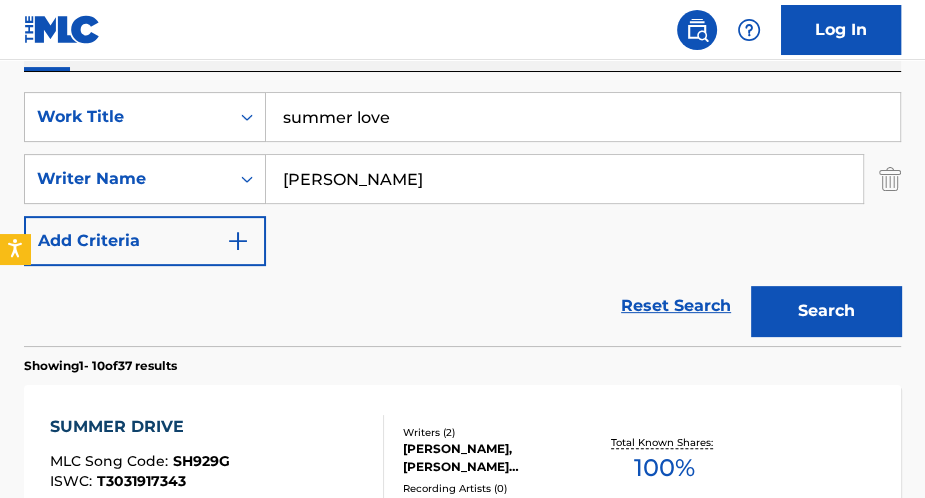 scroll, scrollTop: 344, scrollLeft: 0, axis: vertical 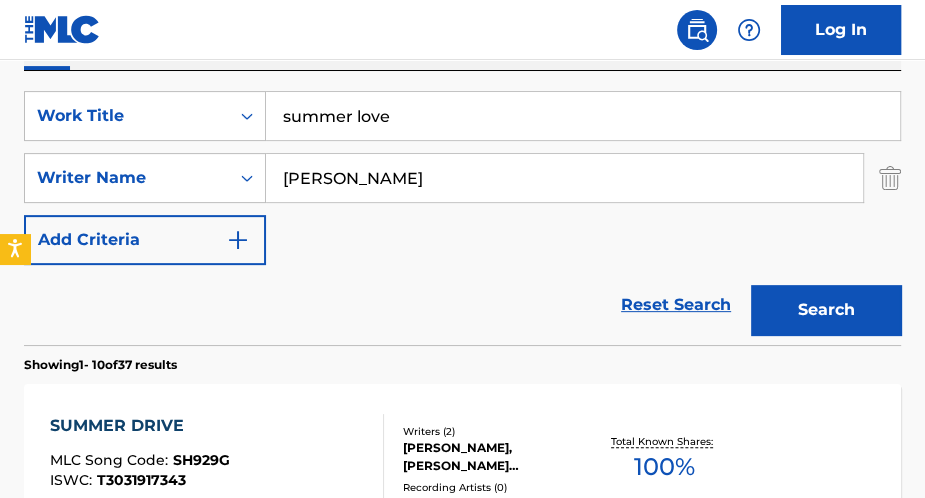 click on "Search" at bounding box center (826, 310) 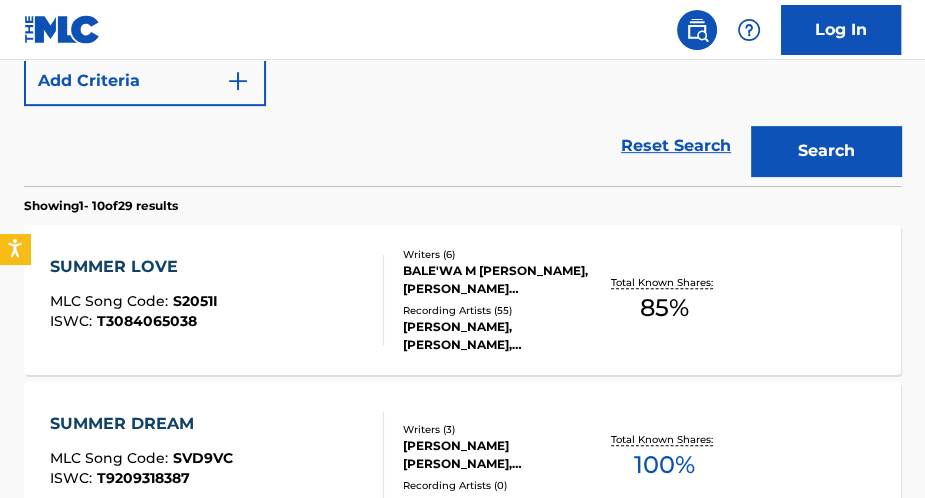 scroll, scrollTop: 504, scrollLeft: 0, axis: vertical 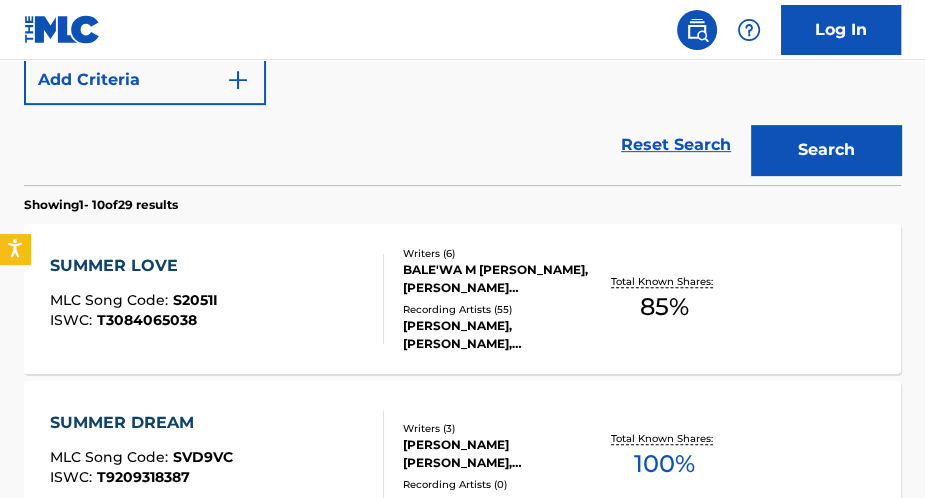 click on "SUMMER LOVE" at bounding box center (134, 266) 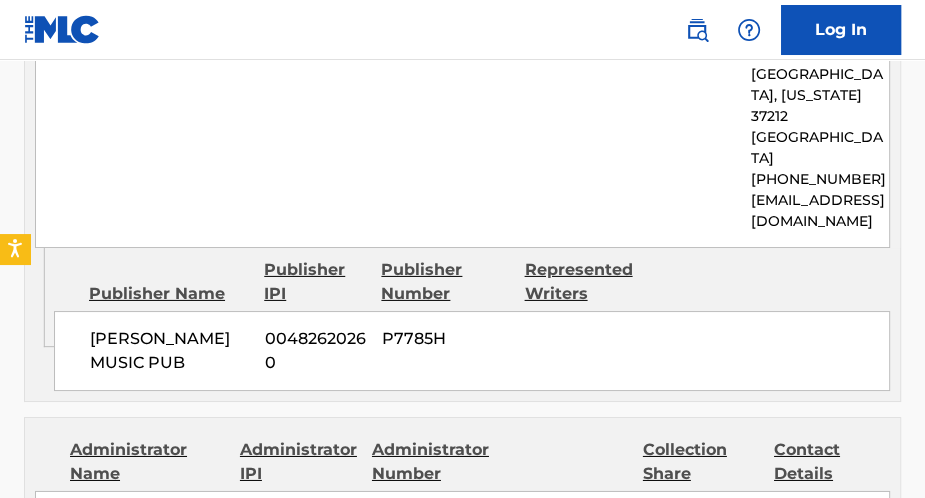 scroll, scrollTop: 4160, scrollLeft: 0, axis: vertical 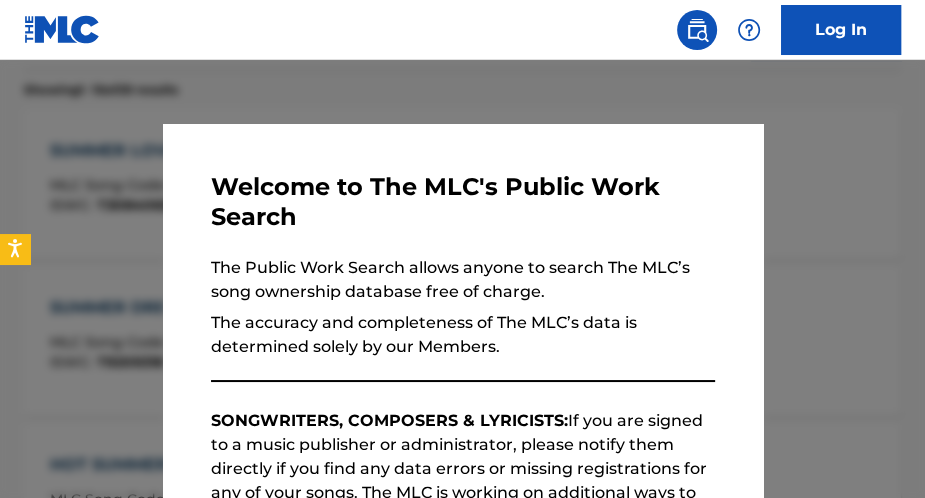 click at bounding box center [462, 309] 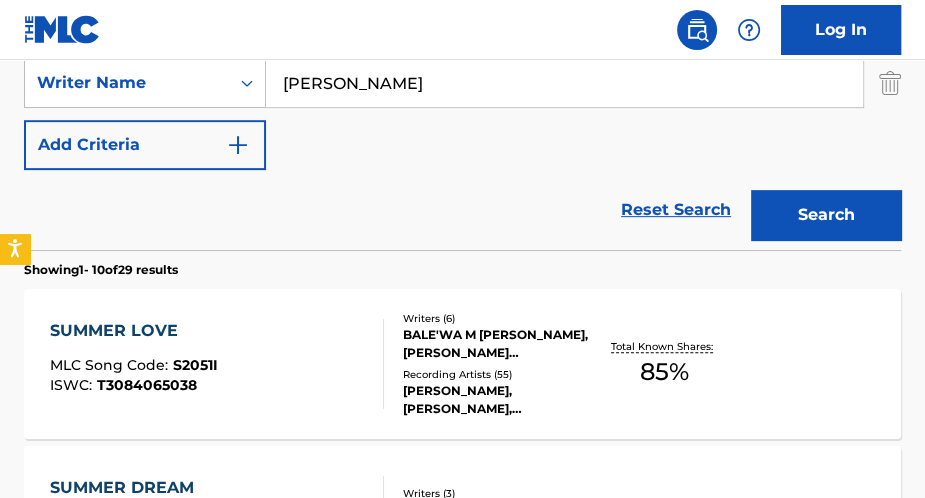 scroll, scrollTop: 219, scrollLeft: 0, axis: vertical 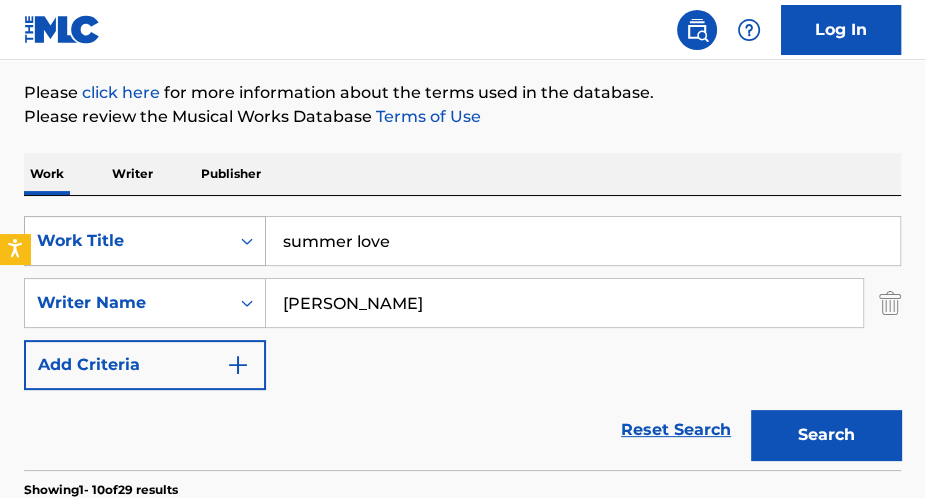 drag, startPoint x: 420, startPoint y: 255, endPoint x: 127, endPoint y: 245, distance: 293.1706 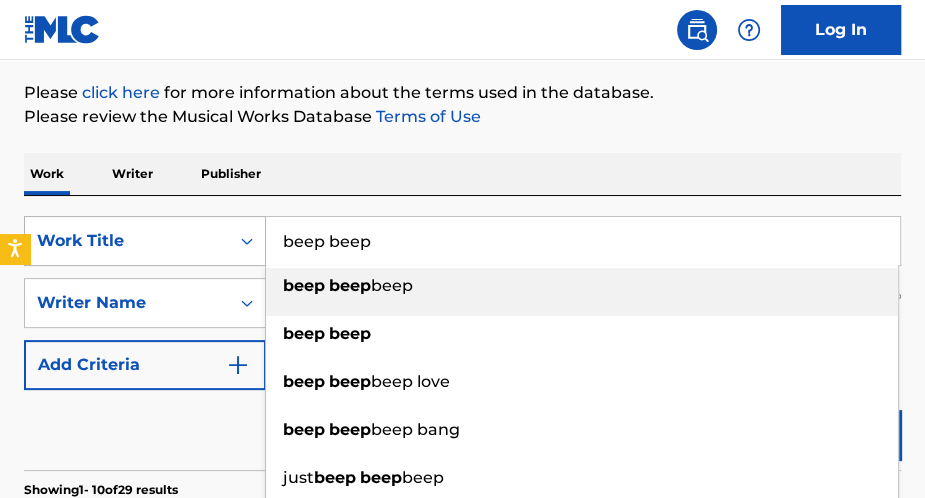 type on "beep beep" 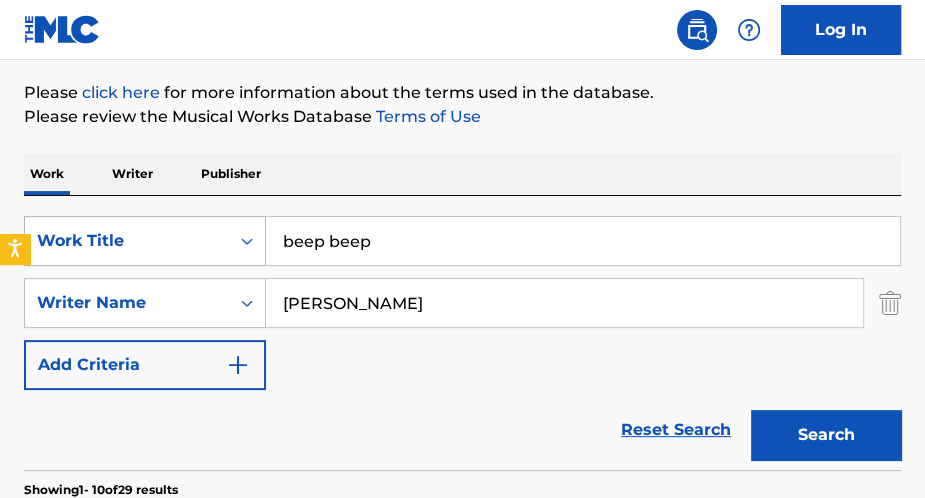 type on "[PERSON_NAME]" 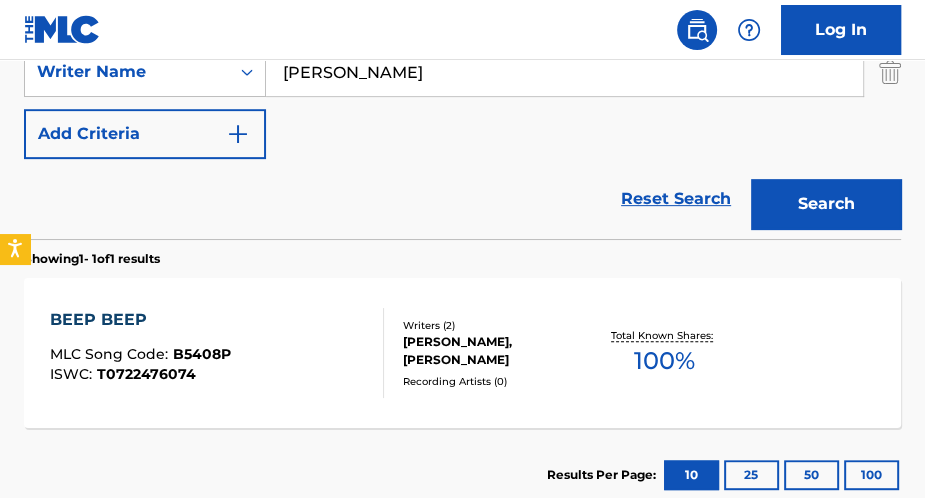 scroll, scrollTop: 459, scrollLeft: 0, axis: vertical 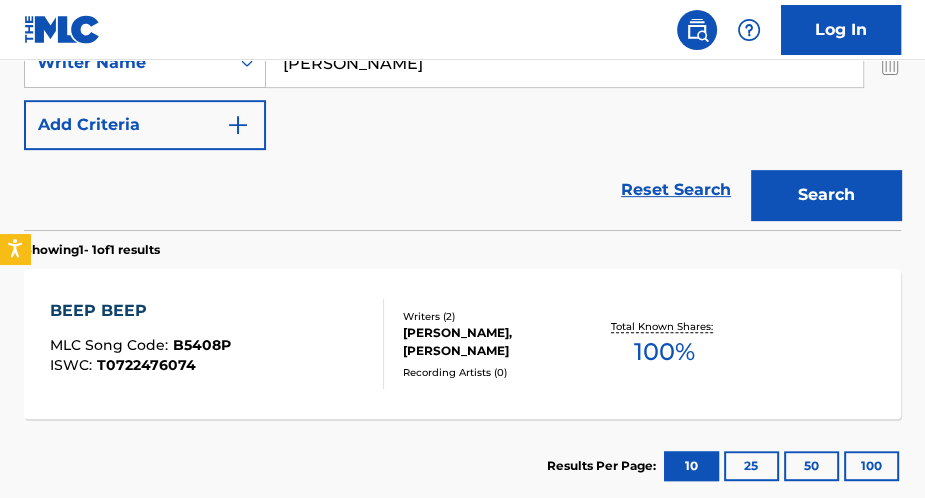 click on "BEEP BEEP" at bounding box center [140, 311] 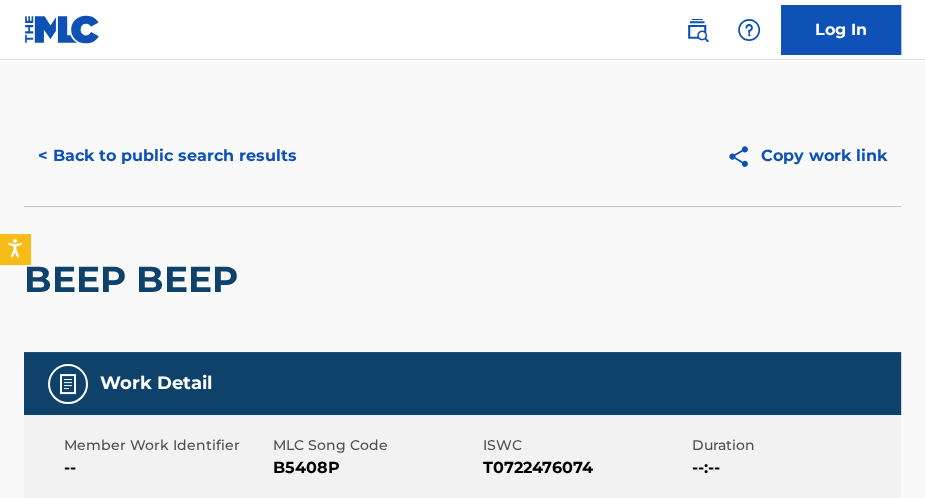 scroll, scrollTop: 0, scrollLeft: 0, axis: both 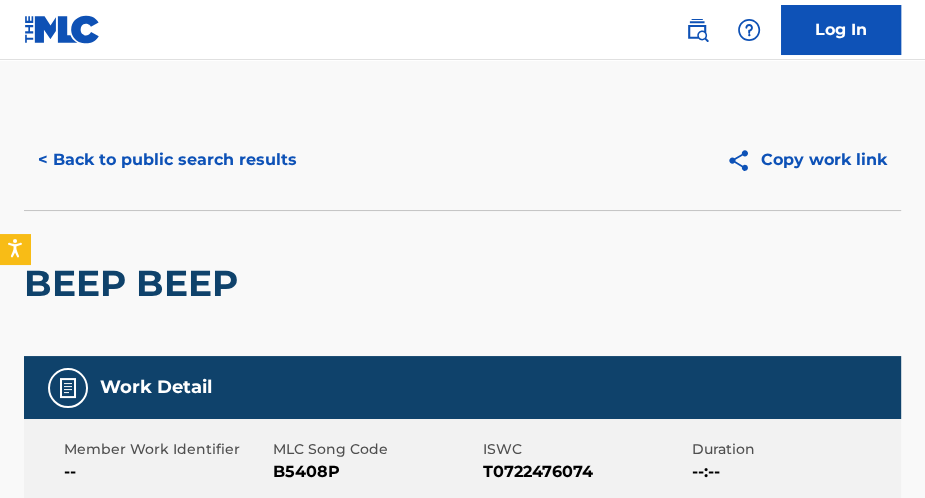 click on "< Back to public search results" at bounding box center (167, 160) 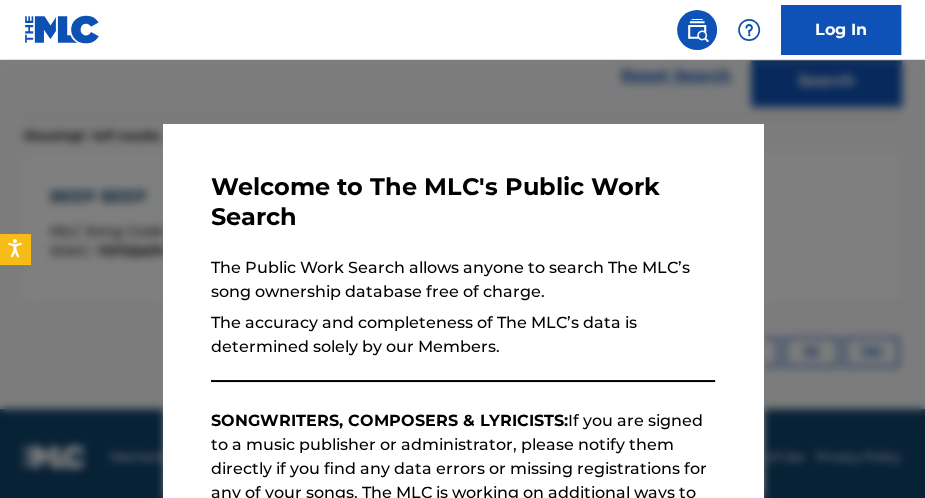 click at bounding box center (462, 309) 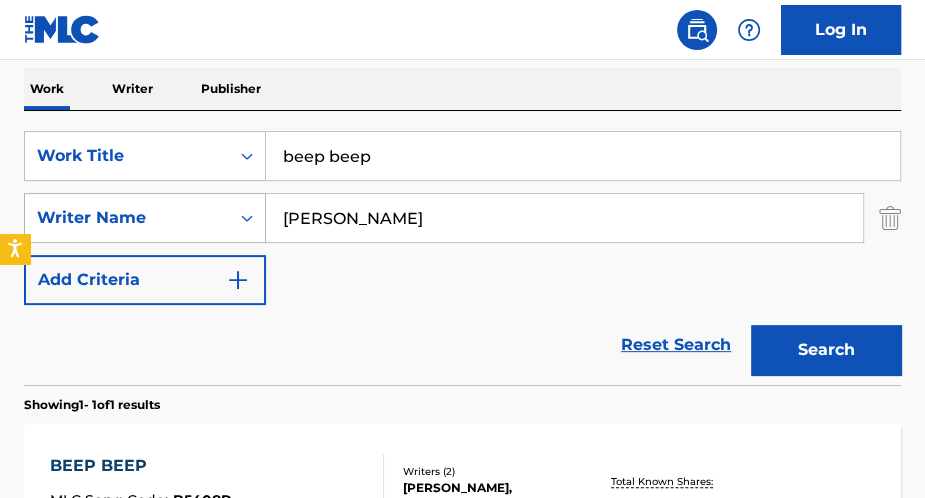 scroll, scrollTop: 253, scrollLeft: 0, axis: vertical 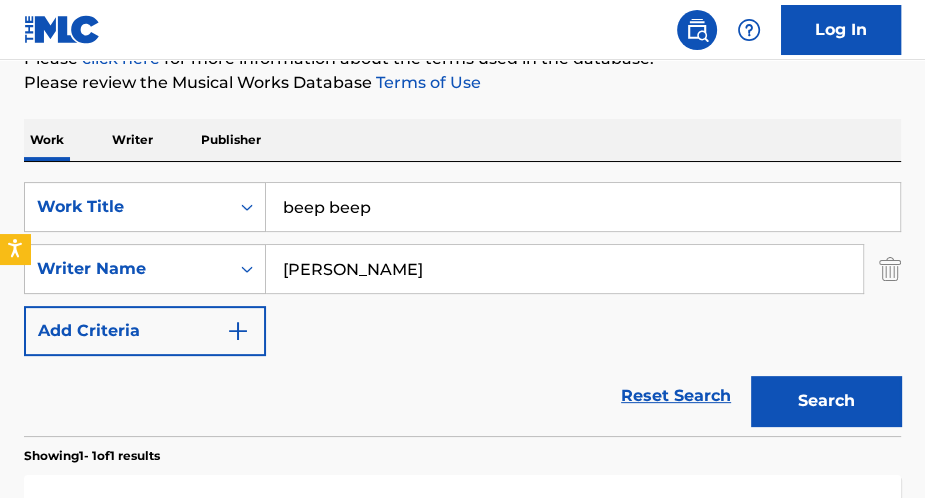 click on "[PERSON_NAME]" at bounding box center (564, 269) 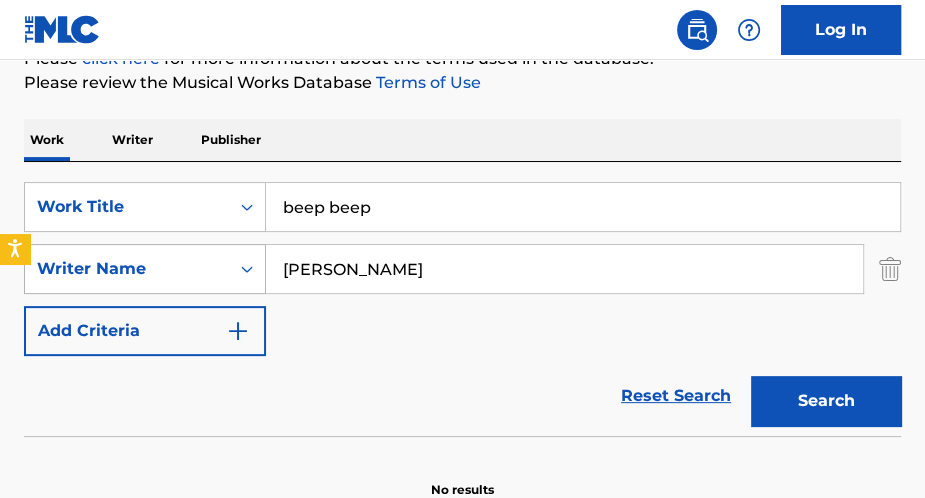drag, startPoint x: 335, startPoint y: 266, endPoint x: 168, endPoint y: 263, distance: 167.02695 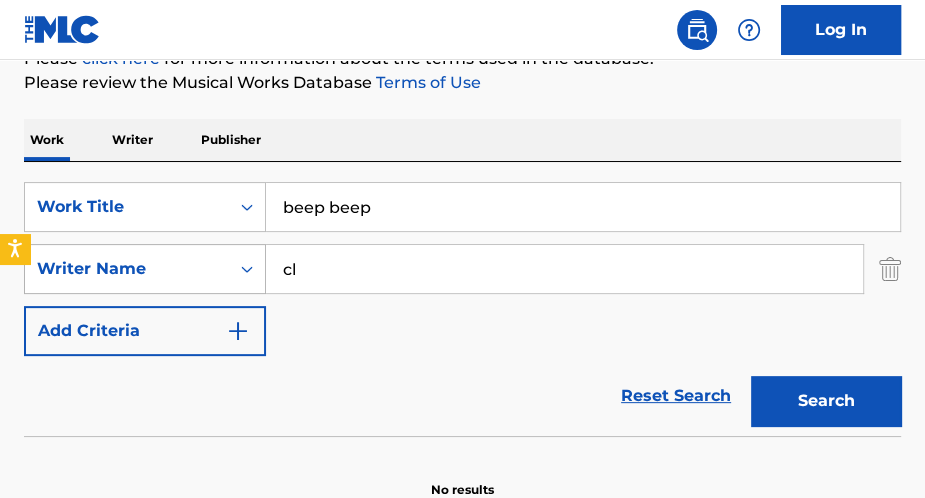 type on "c" 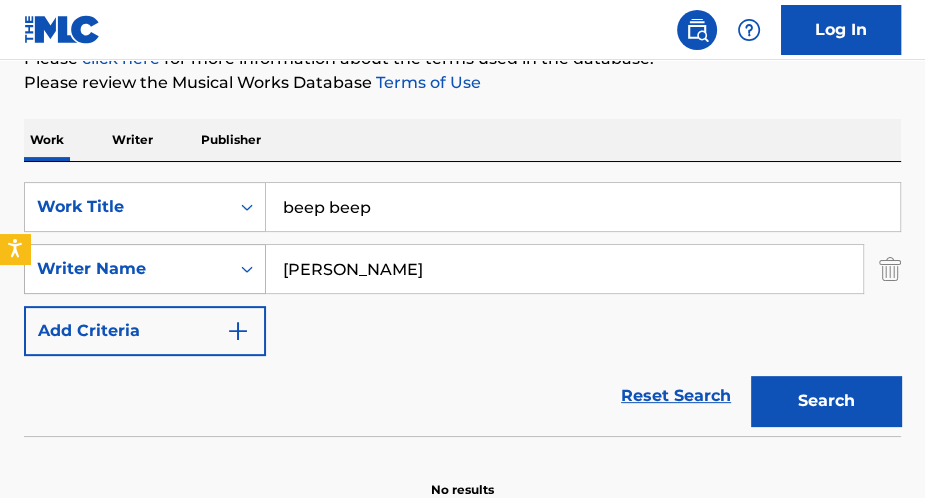 type on "[PERSON_NAME]" 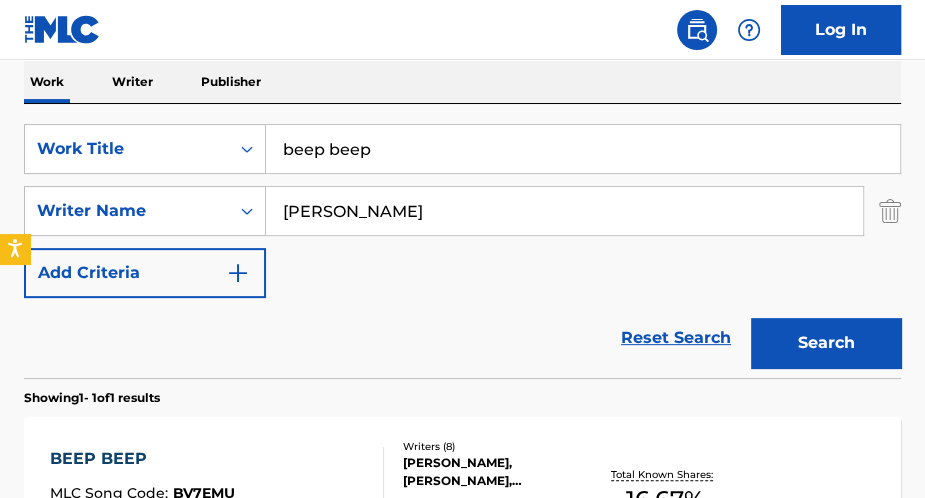 scroll, scrollTop: 493, scrollLeft: 0, axis: vertical 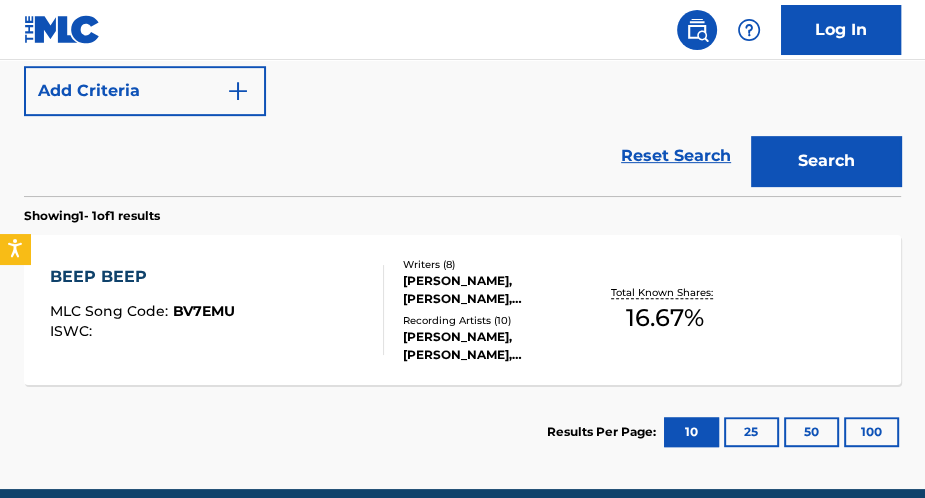 click on "BEEP BEEP" at bounding box center (142, 277) 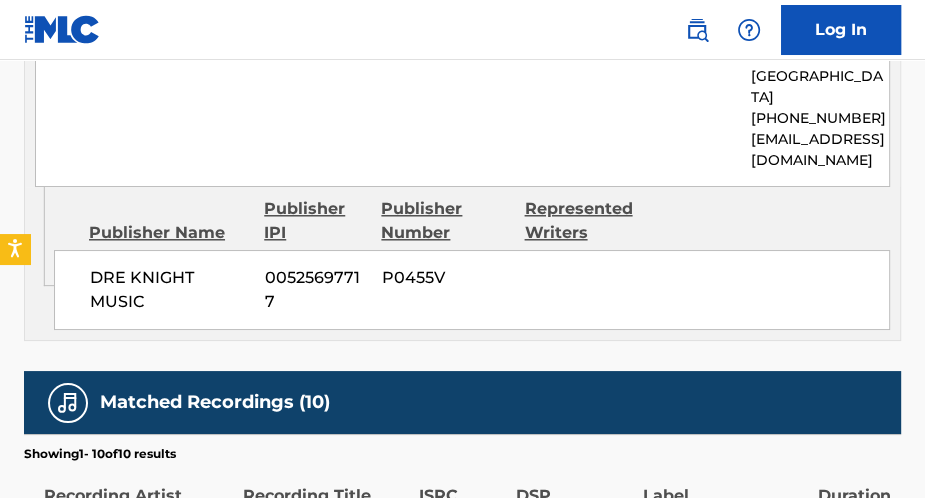 scroll, scrollTop: 1520, scrollLeft: 0, axis: vertical 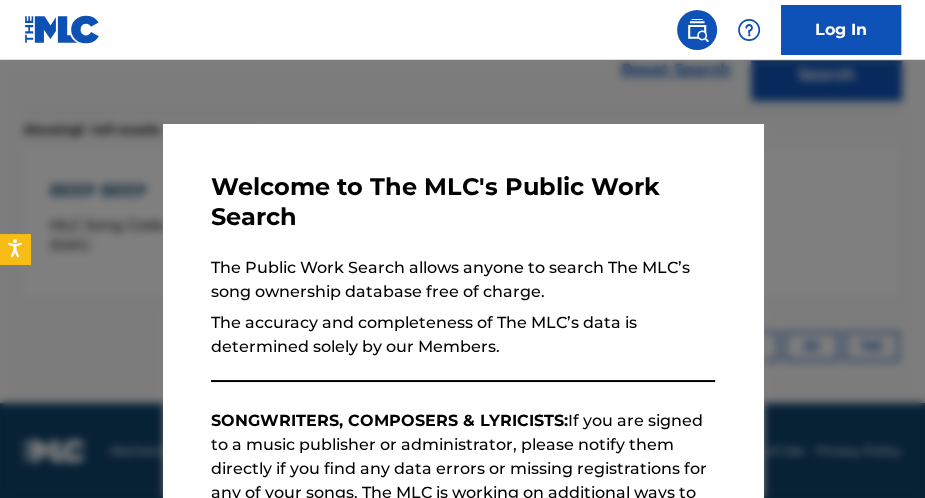 click at bounding box center [462, 309] 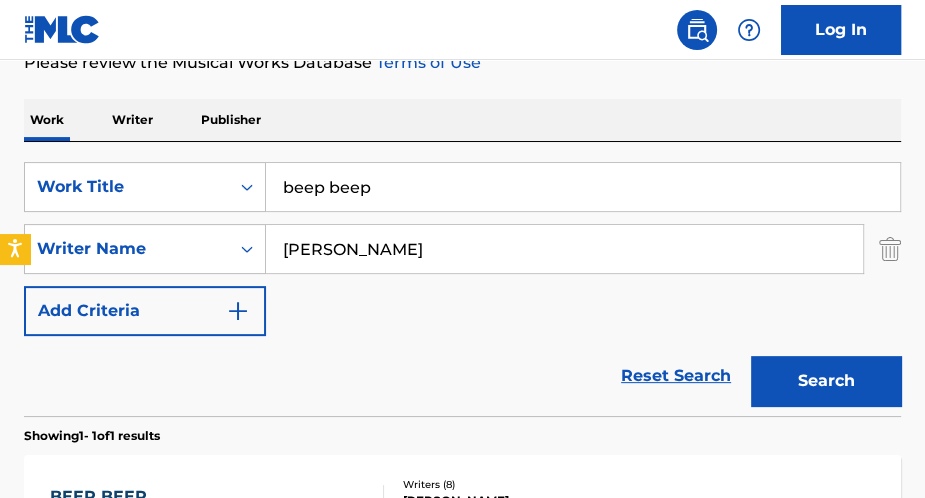 scroll, scrollTop: 259, scrollLeft: 0, axis: vertical 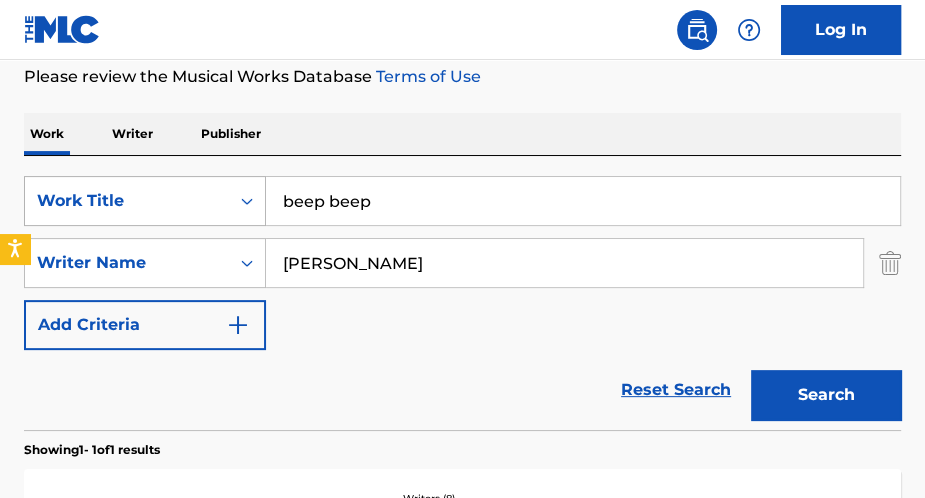 drag, startPoint x: 381, startPoint y: 204, endPoint x: 33, endPoint y: 194, distance: 348.14365 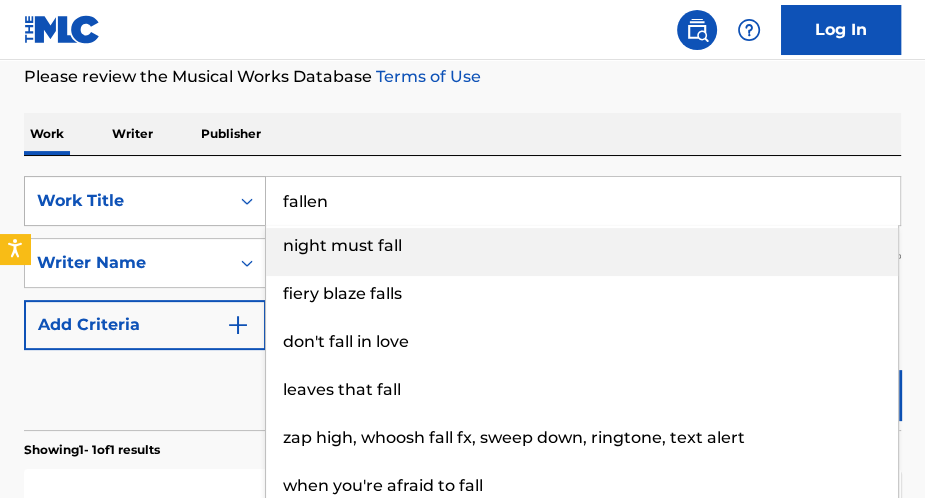 type on "fallen" 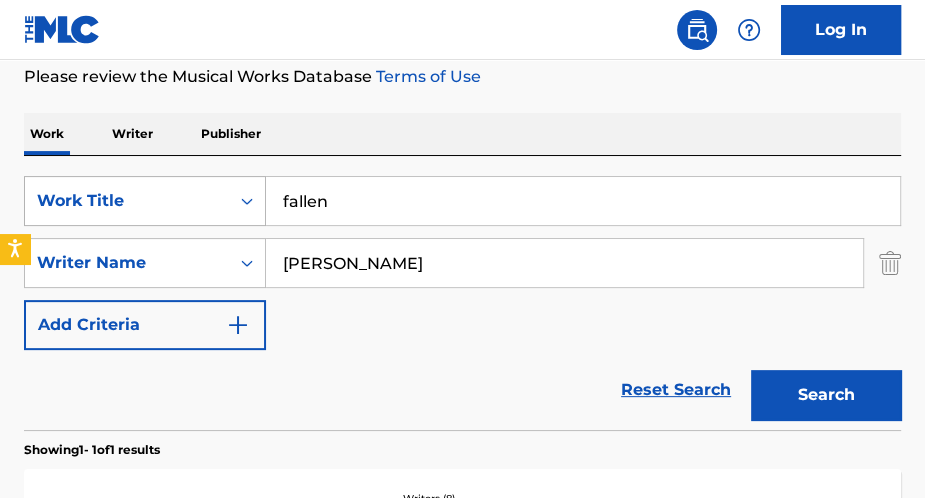 click on "Search" at bounding box center [826, 395] 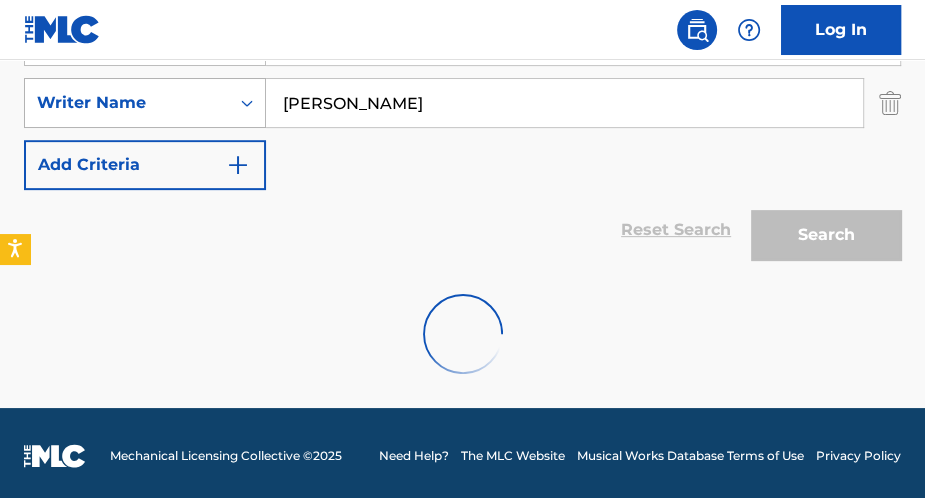 scroll, scrollTop: 424, scrollLeft: 0, axis: vertical 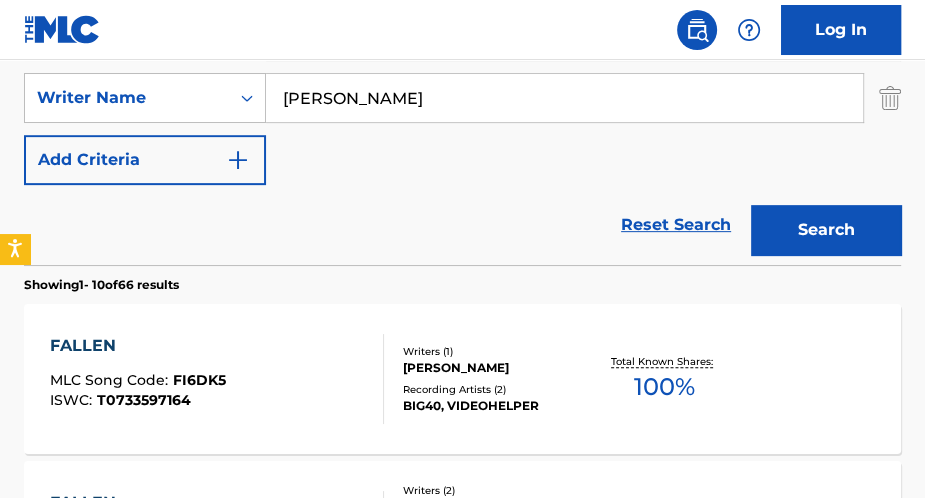 click on "[PERSON_NAME]" at bounding box center (564, 98) 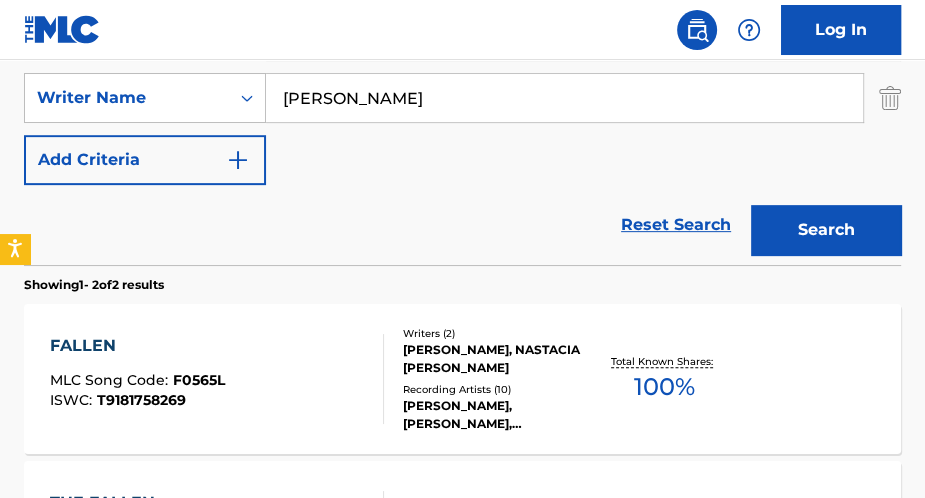 click on "FALLEN" at bounding box center (137, 346) 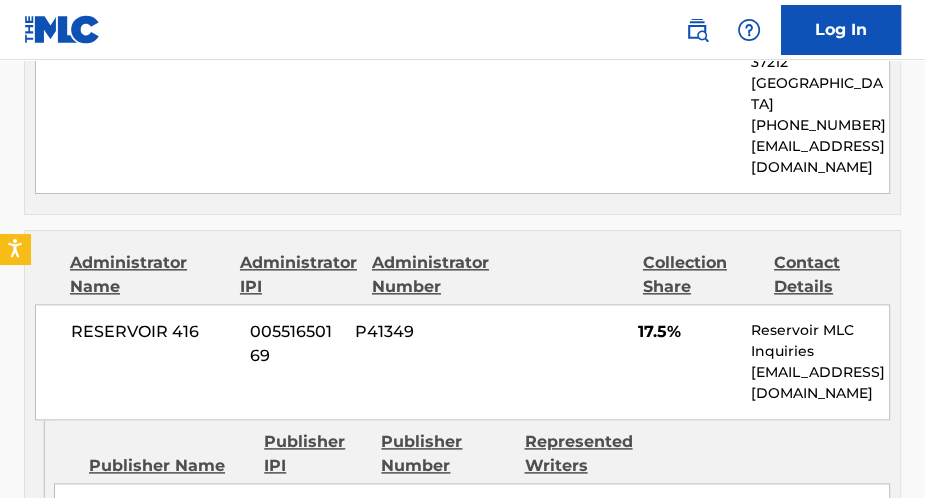 scroll, scrollTop: 1440, scrollLeft: 0, axis: vertical 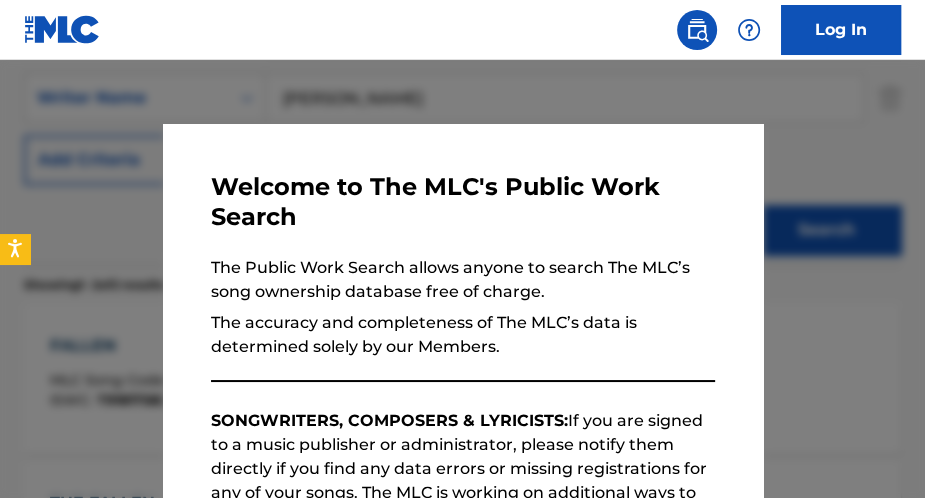 click at bounding box center [462, 309] 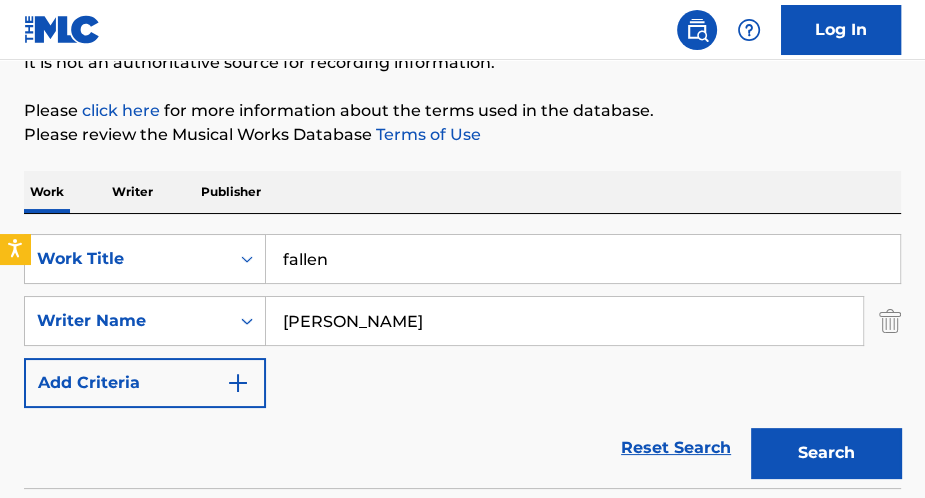 scroll, scrollTop: 184, scrollLeft: 0, axis: vertical 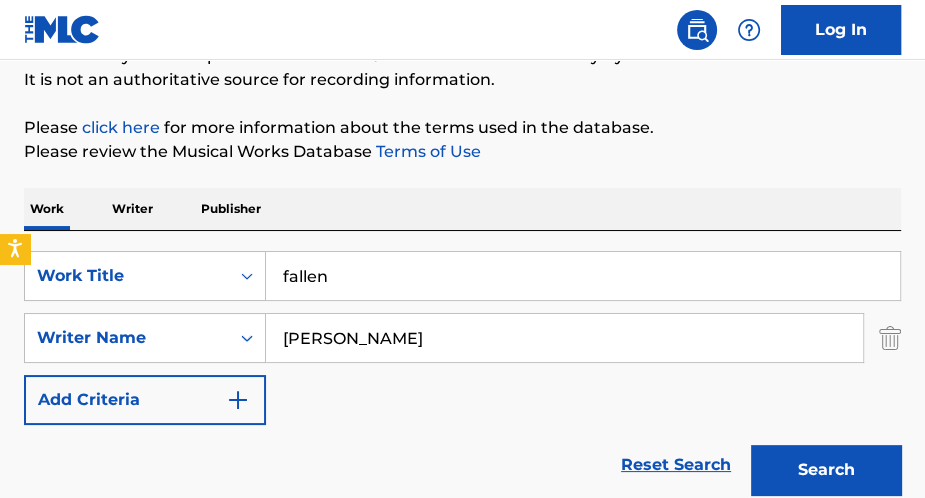 drag, startPoint x: 380, startPoint y: 284, endPoint x: -39, endPoint y: 225, distance: 423.13354 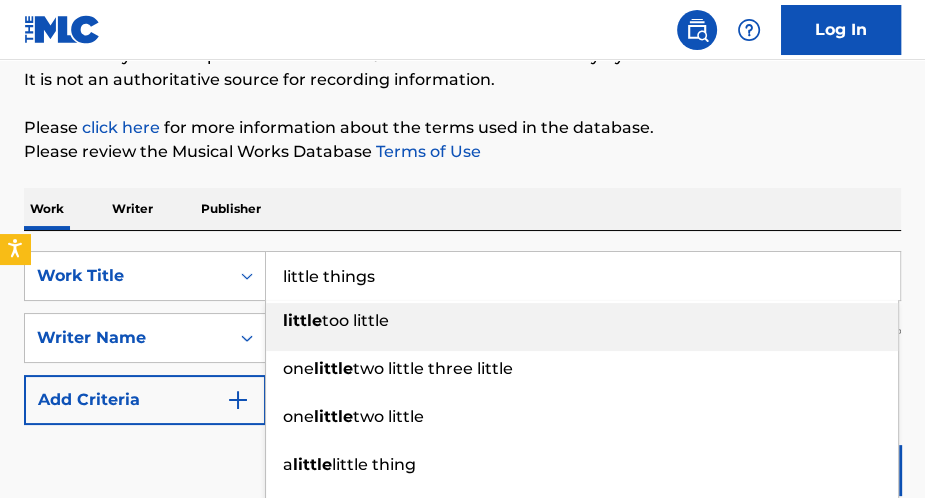 type on "little things" 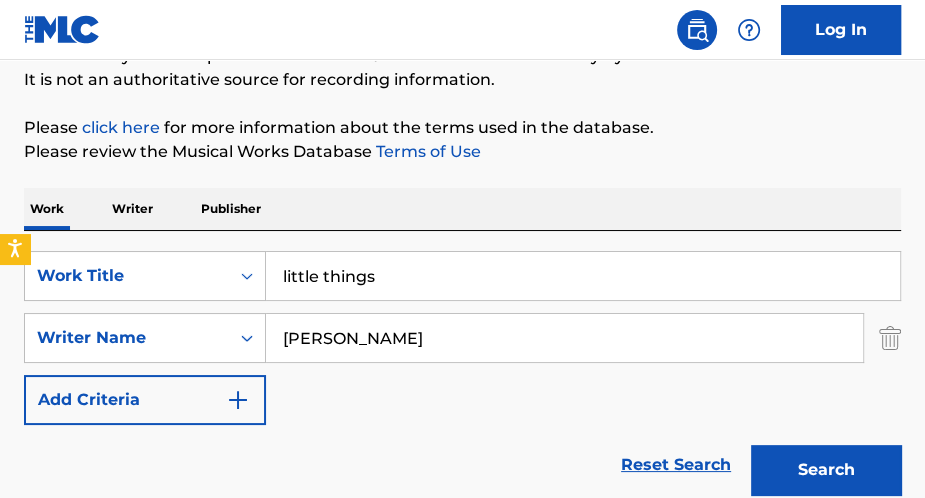 type on "[PERSON_NAME]" 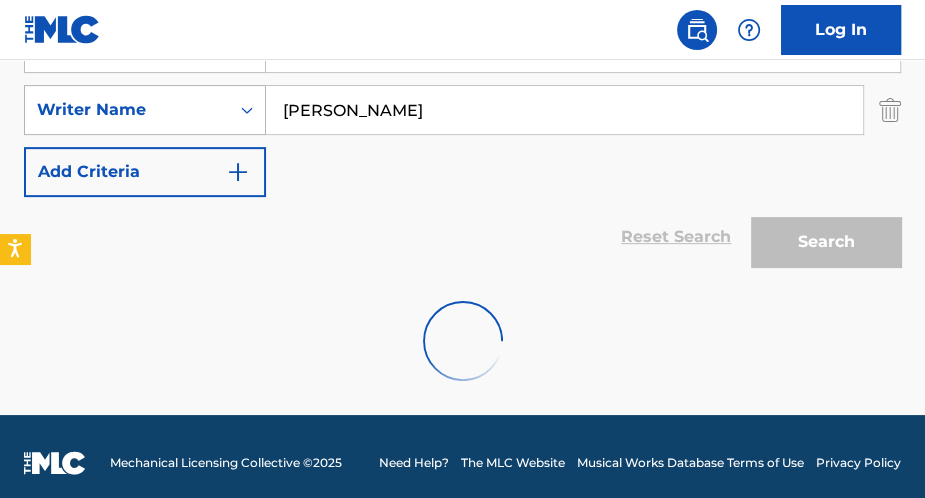 scroll, scrollTop: 424, scrollLeft: 0, axis: vertical 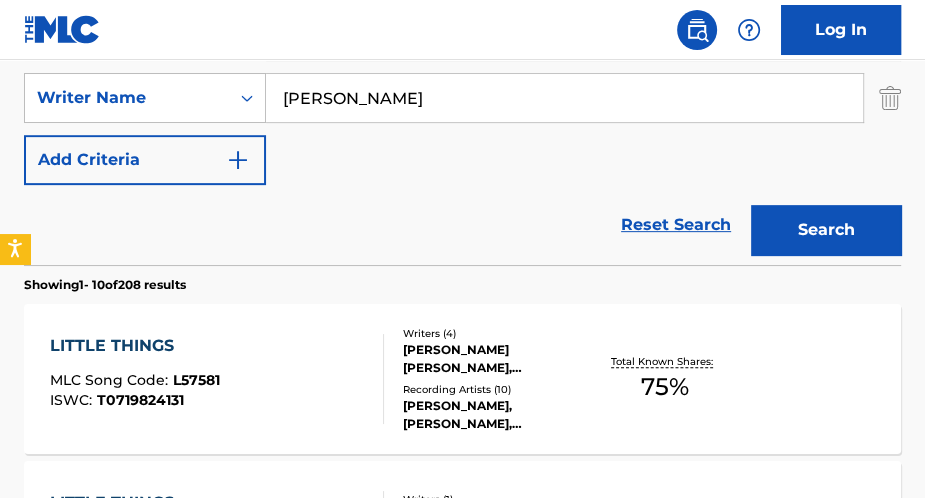 click on "LITTLE THINGS" at bounding box center (135, 346) 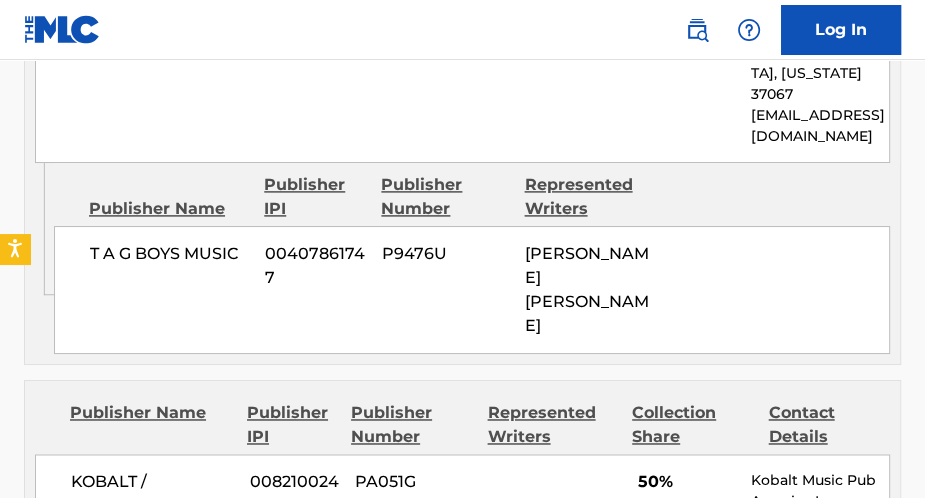 scroll, scrollTop: 1920, scrollLeft: 0, axis: vertical 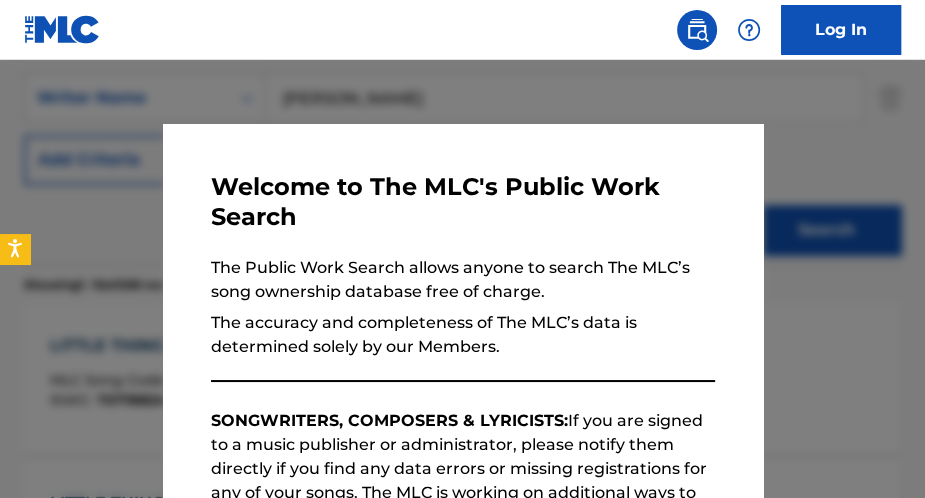 click at bounding box center (462, 309) 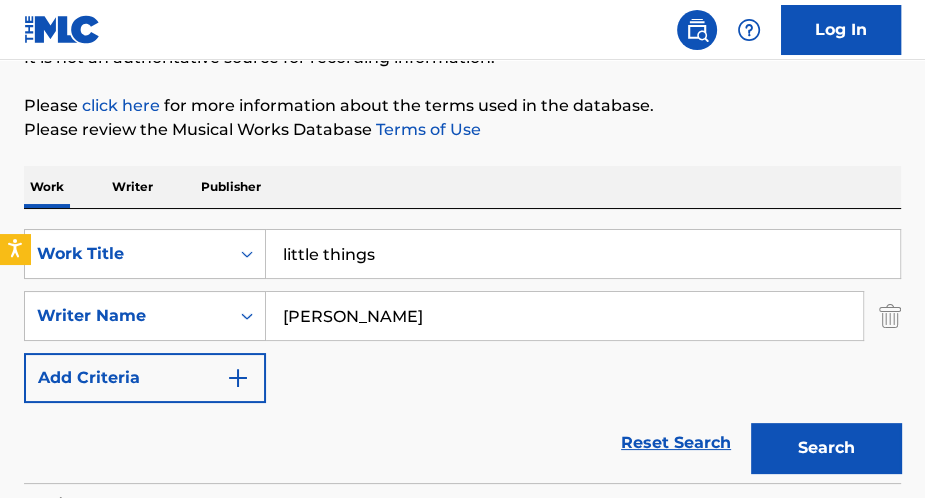 scroll, scrollTop: 184, scrollLeft: 0, axis: vertical 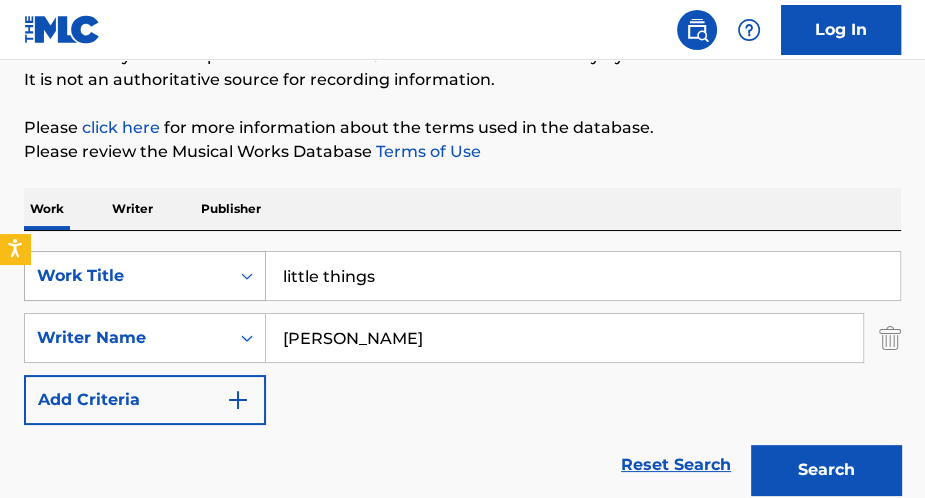 drag, startPoint x: 405, startPoint y: 276, endPoint x: 56, endPoint y: 276, distance: 349 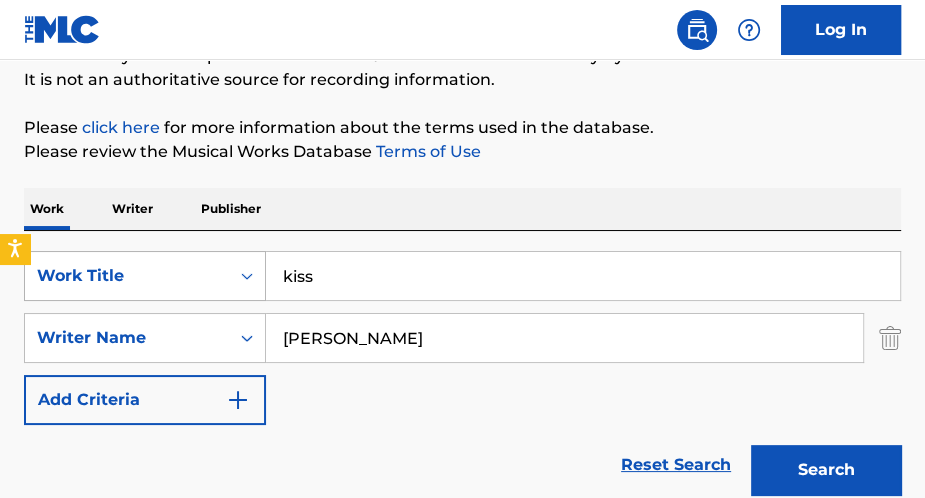 type on "kiss" 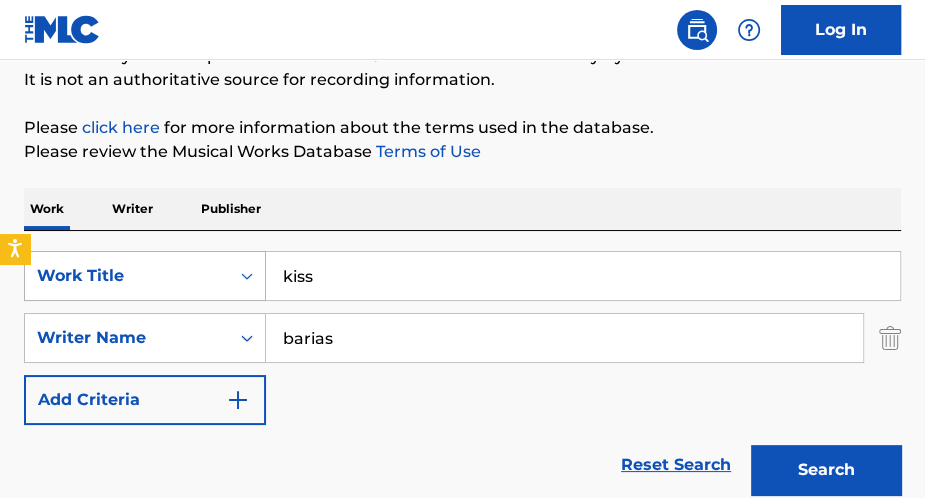 type on "barias" 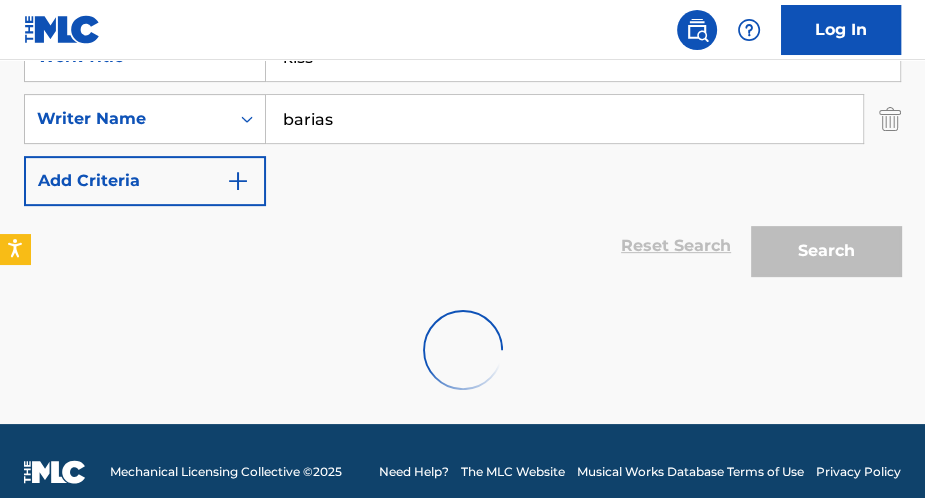 scroll, scrollTop: 424, scrollLeft: 0, axis: vertical 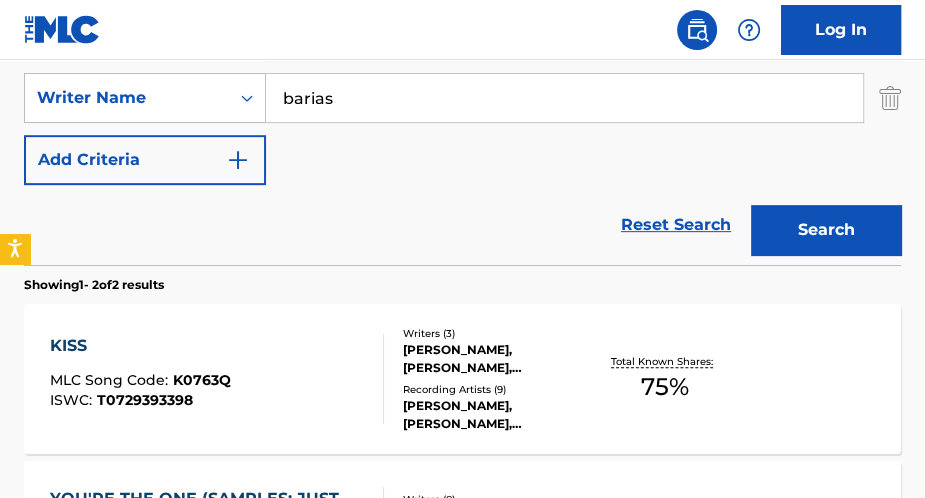 click on "KISS" at bounding box center (140, 346) 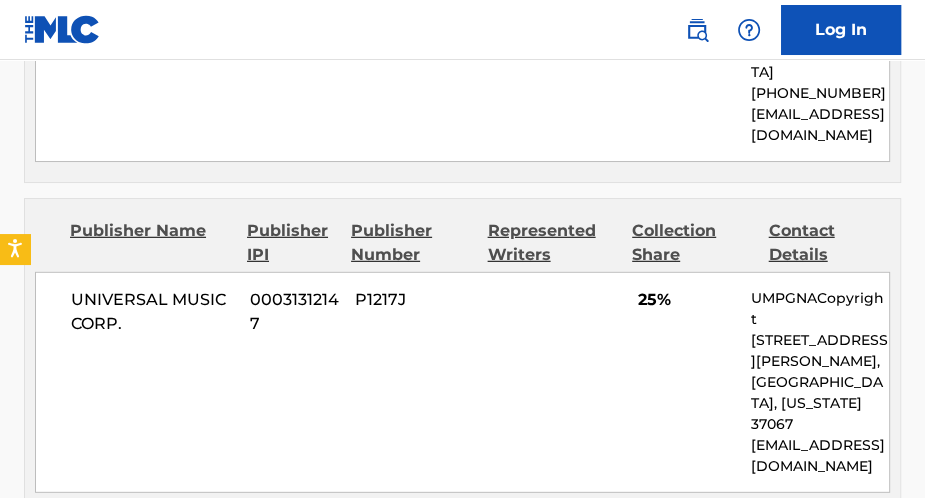 scroll, scrollTop: 3360, scrollLeft: 0, axis: vertical 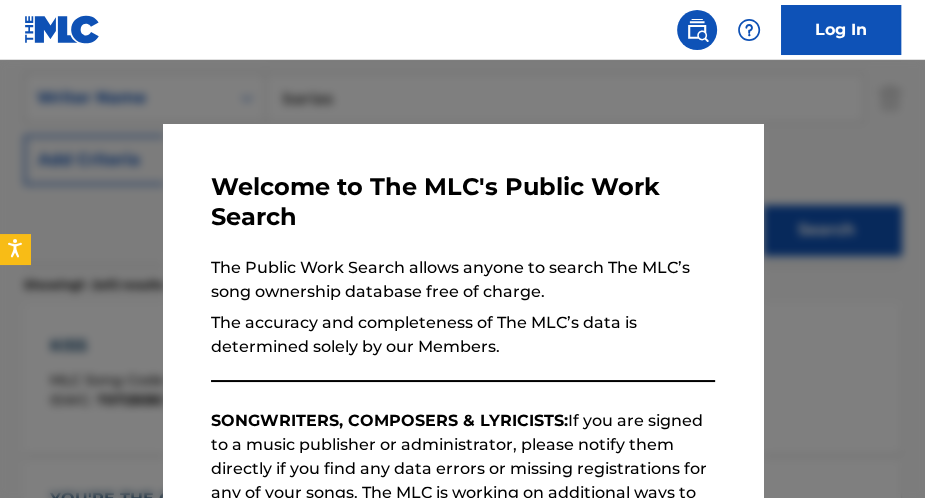 click at bounding box center [462, 309] 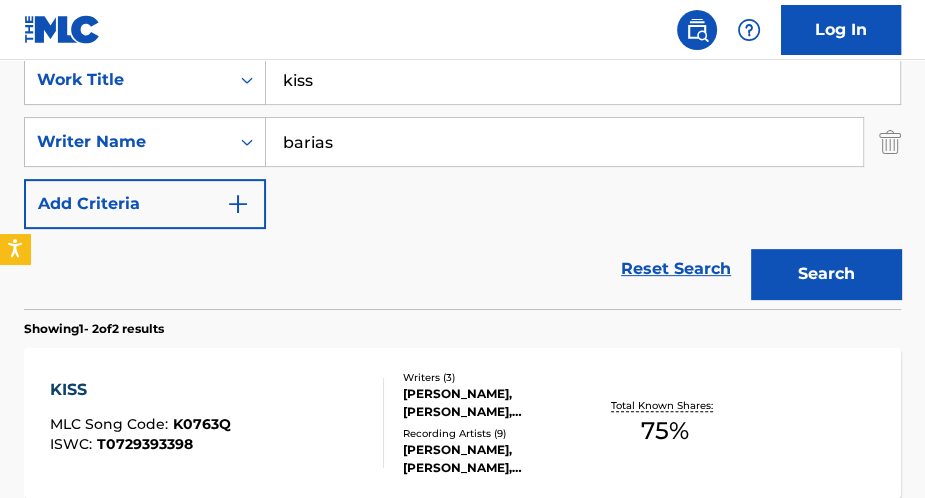scroll, scrollTop: 344, scrollLeft: 0, axis: vertical 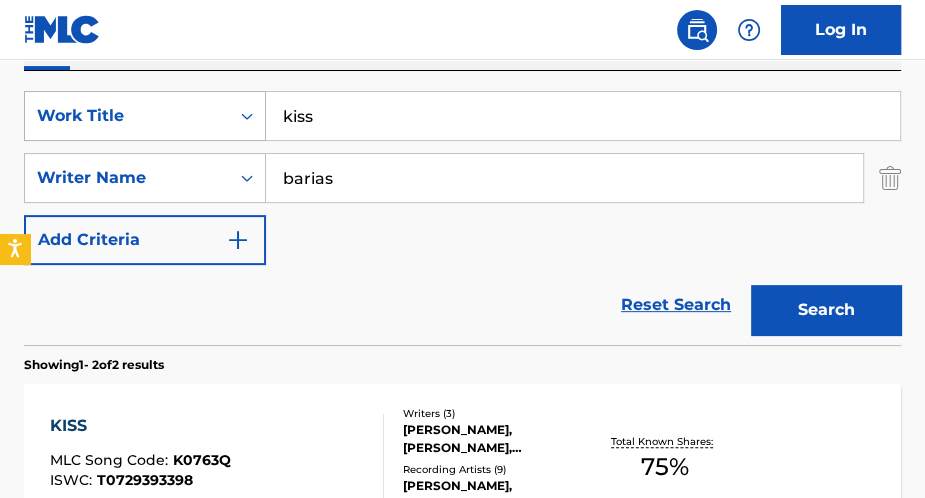 drag, startPoint x: 342, startPoint y: 108, endPoint x: 79, endPoint y: 107, distance: 263.0019 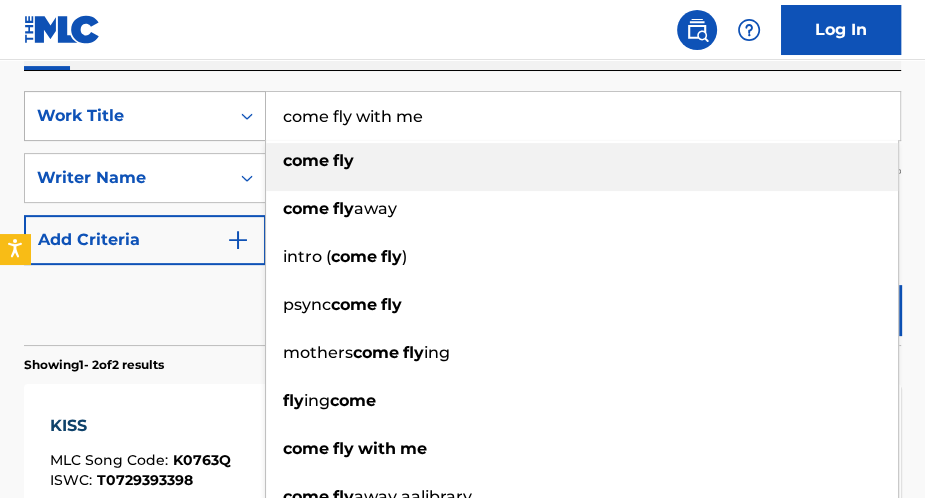 type on "come fly with me" 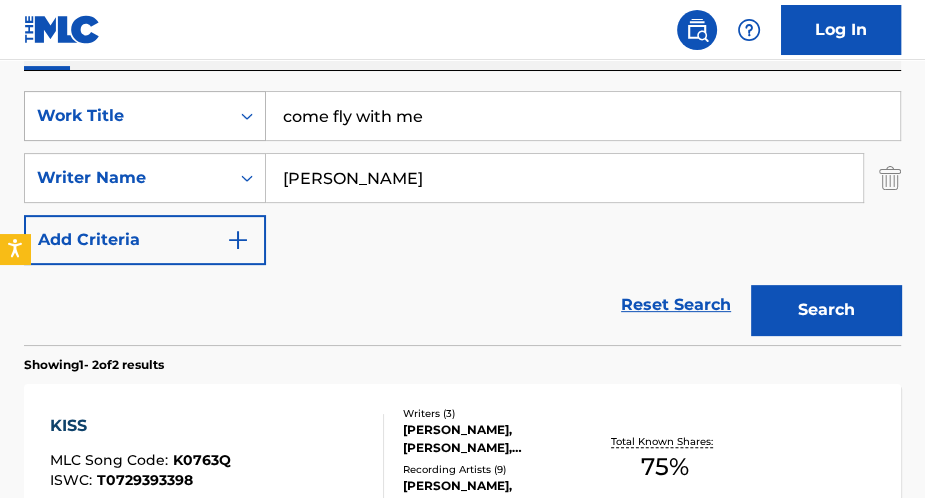 type on "[PERSON_NAME]" 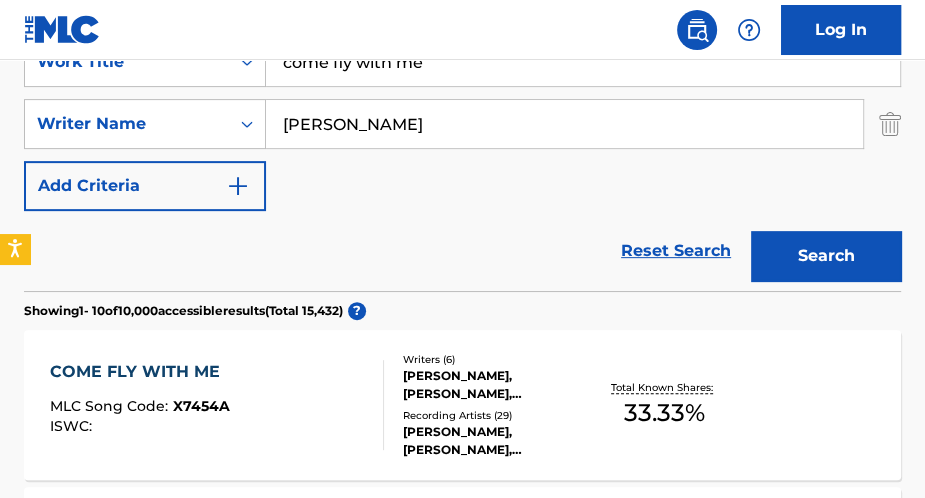 scroll, scrollTop: 424, scrollLeft: 0, axis: vertical 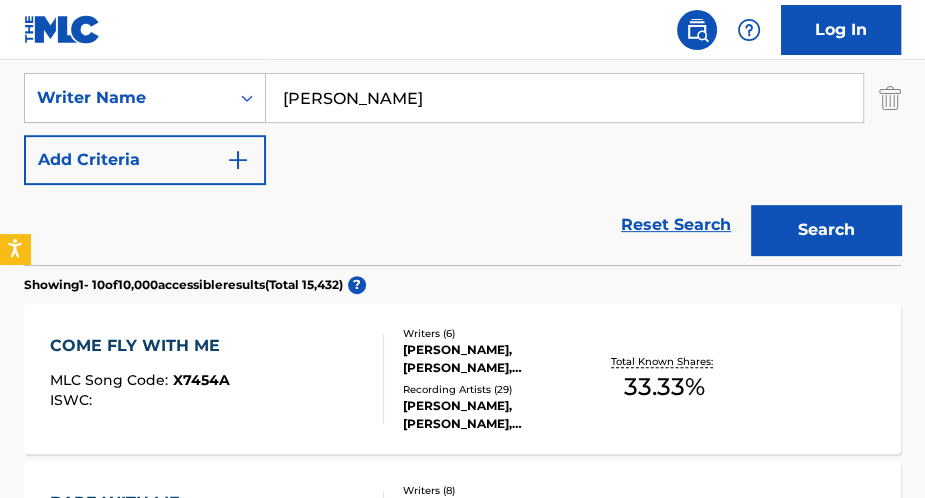 click on "COME FLY WITH ME" at bounding box center (140, 346) 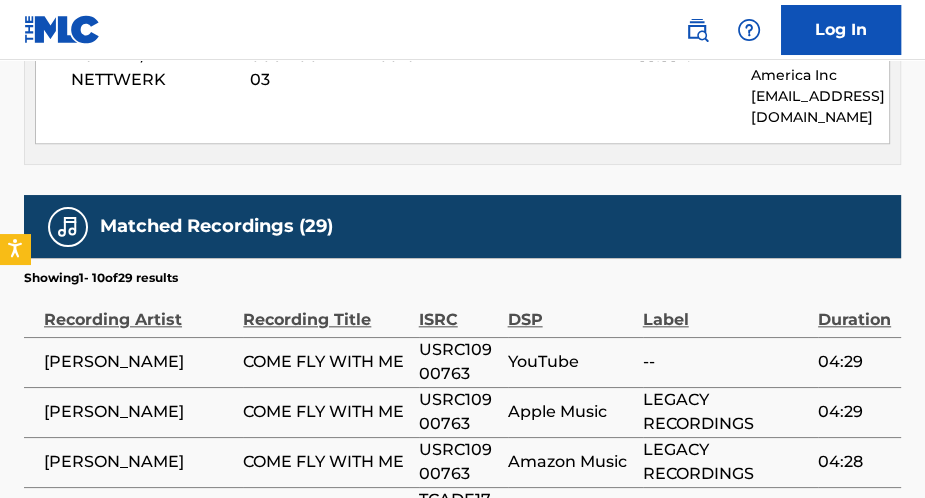 scroll, scrollTop: 1360, scrollLeft: 0, axis: vertical 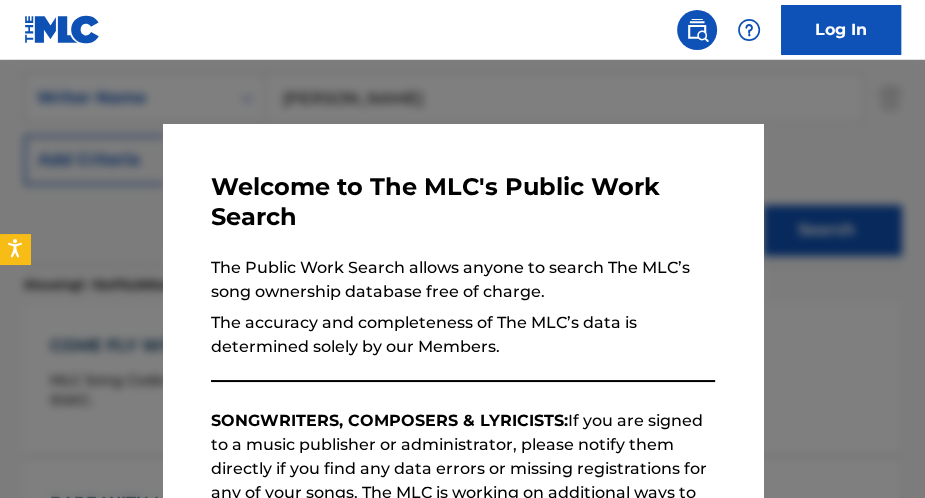 click at bounding box center [462, 309] 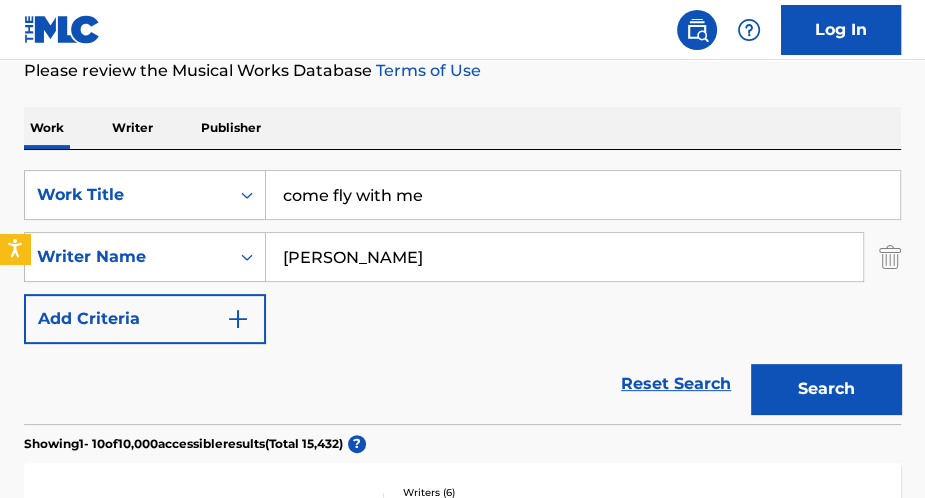 scroll, scrollTop: 264, scrollLeft: 0, axis: vertical 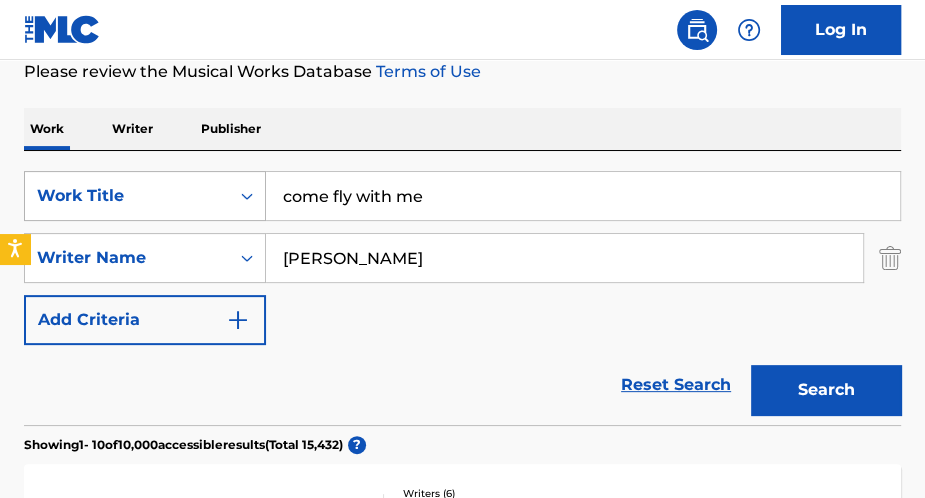 drag, startPoint x: 409, startPoint y: 202, endPoint x: 177, endPoint y: 207, distance: 232.05388 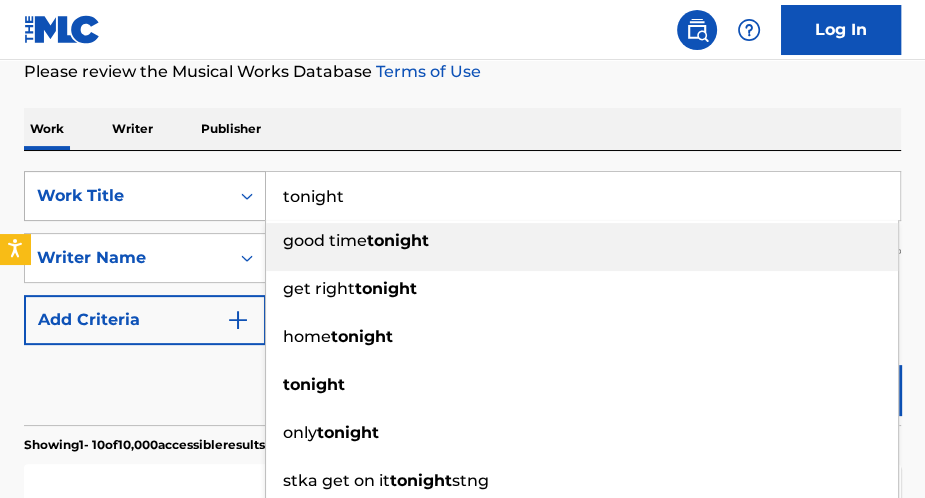 type on "tonight" 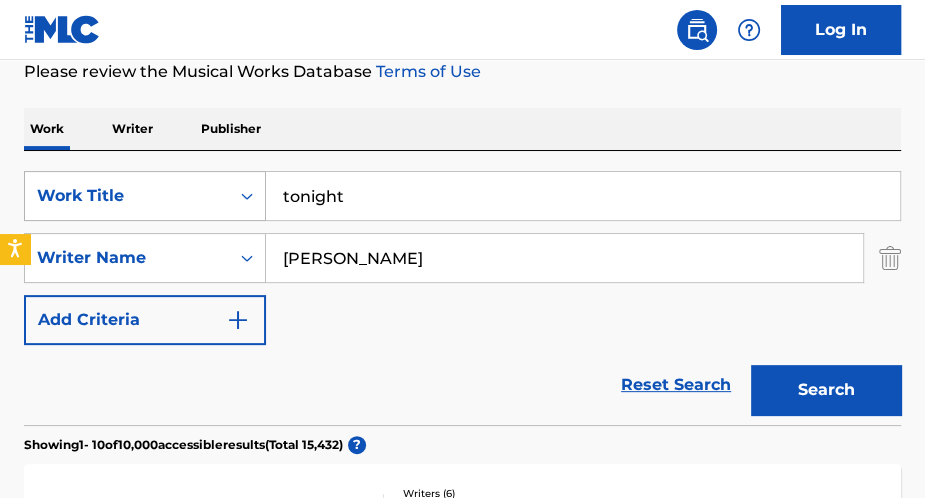 click on "Search" at bounding box center (826, 390) 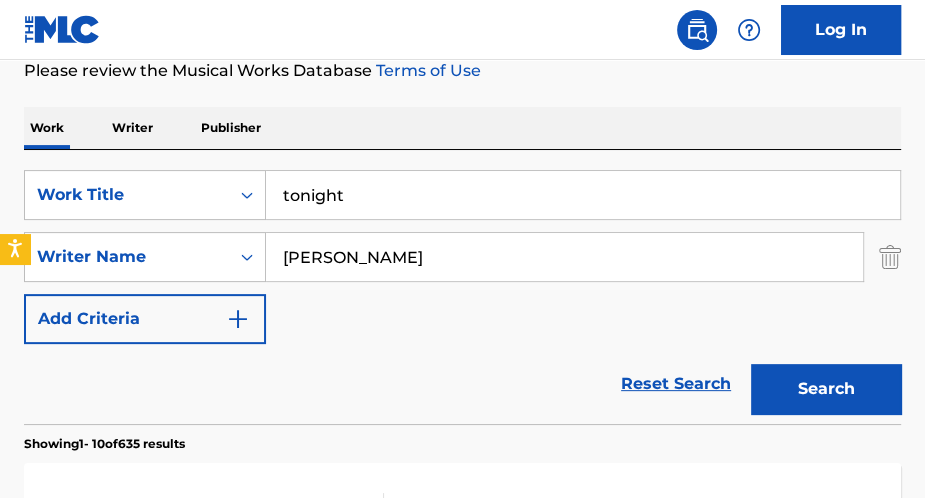 scroll, scrollTop: 264, scrollLeft: 0, axis: vertical 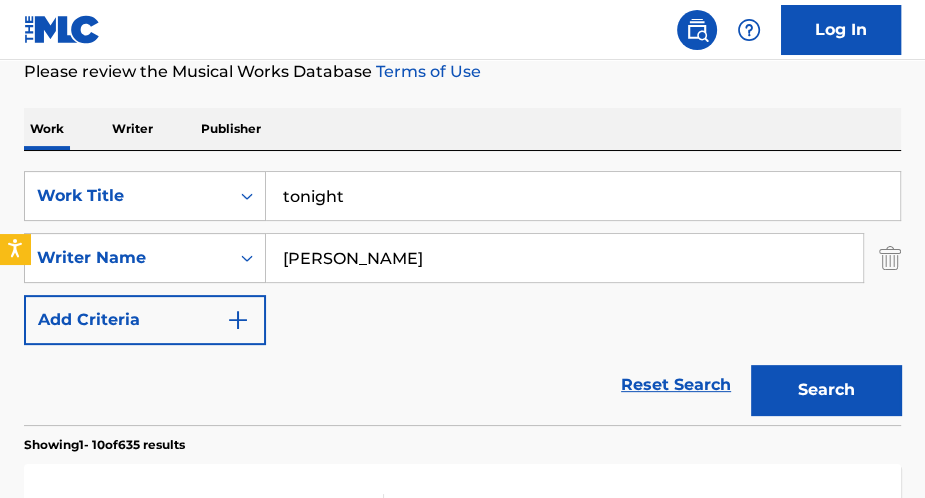 click on "[PERSON_NAME]" at bounding box center (564, 258) 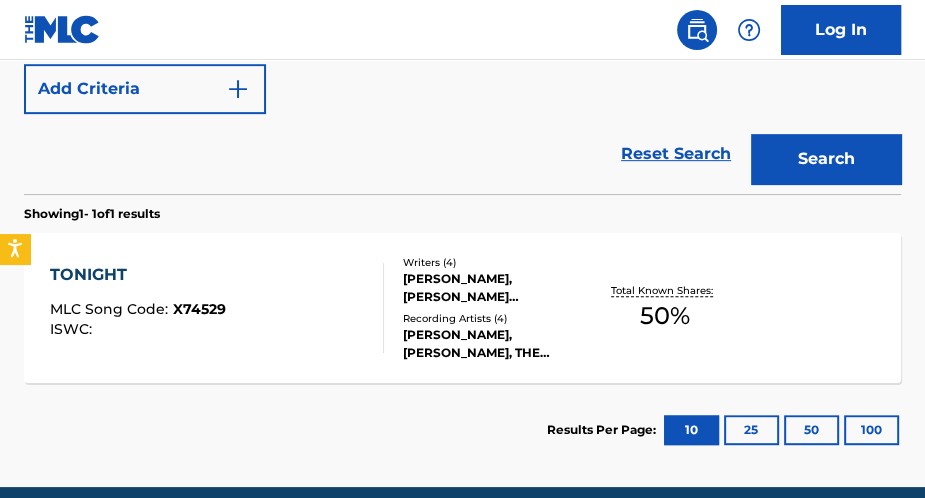 scroll, scrollTop: 504, scrollLeft: 0, axis: vertical 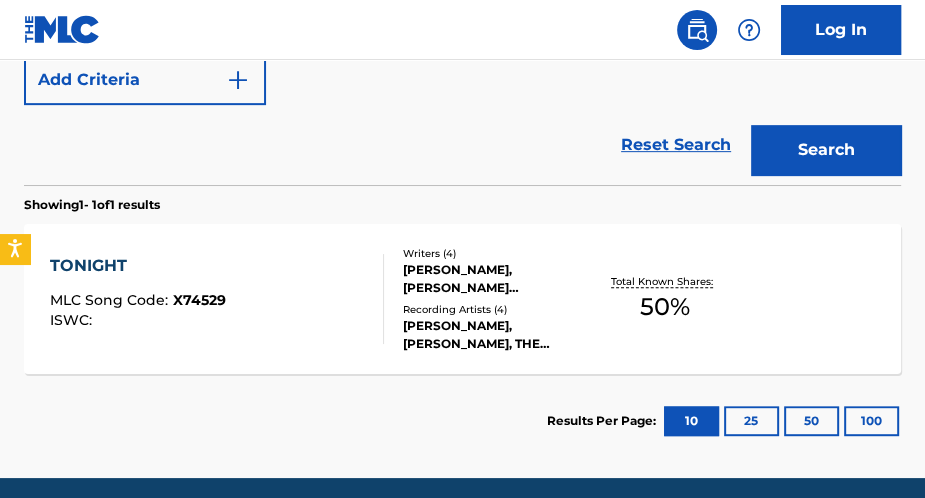 click on "TONIGHT" at bounding box center (138, 266) 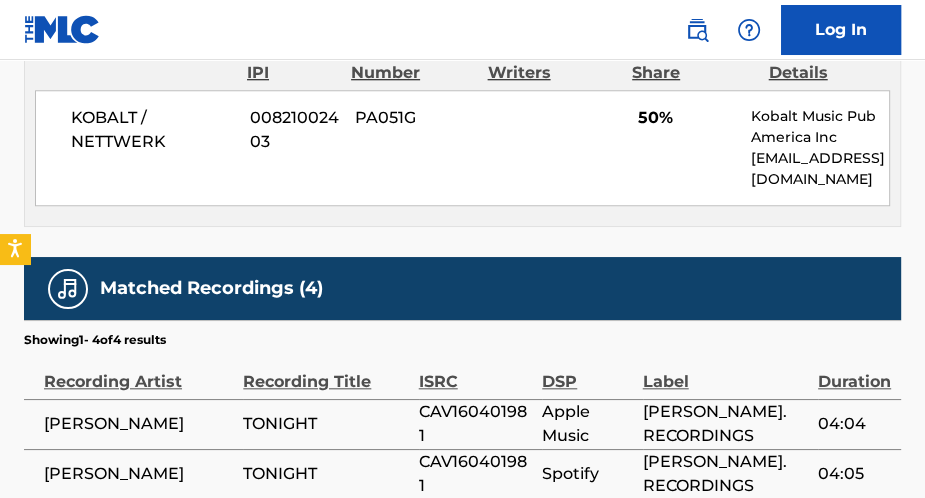 scroll, scrollTop: 1120, scrollLeft: 0, axis: vertical 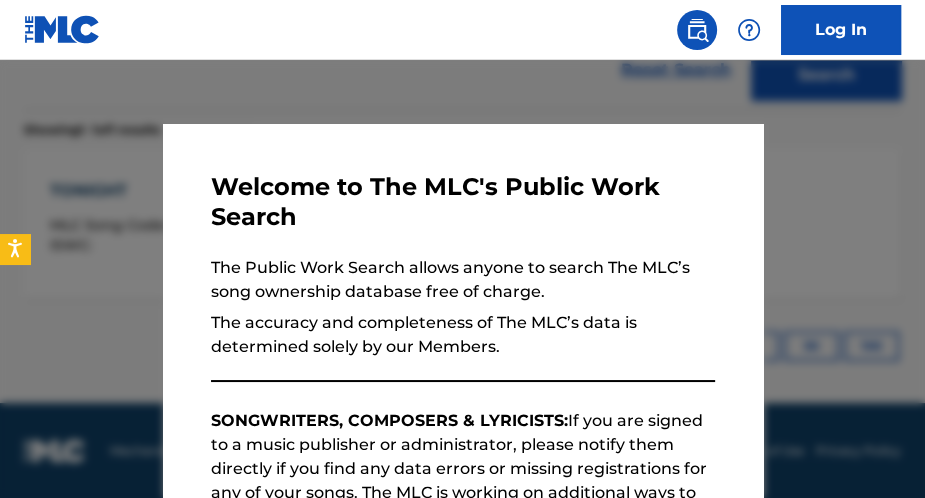 click at bounding box center [462, 309] 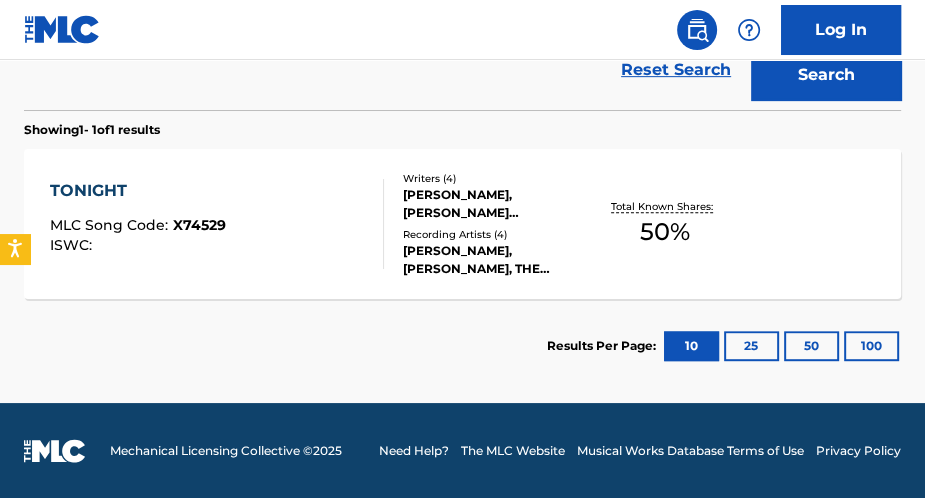 scroll, scrollTop: 339, scrollLeft: 0, axis: vertical 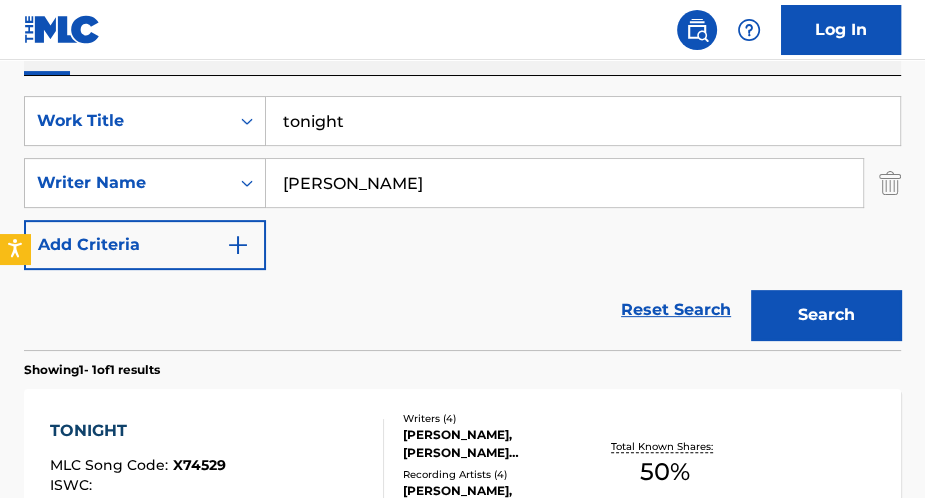 drag, startPoint x: 362, startPoint y: 122, endPoint x: 84, endPoint y: 94, distance: 279.40652 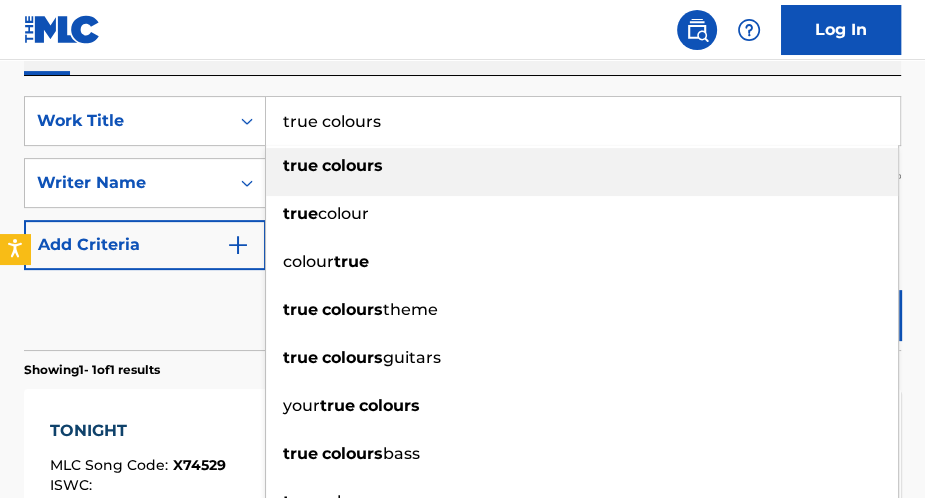 type on "true colours" 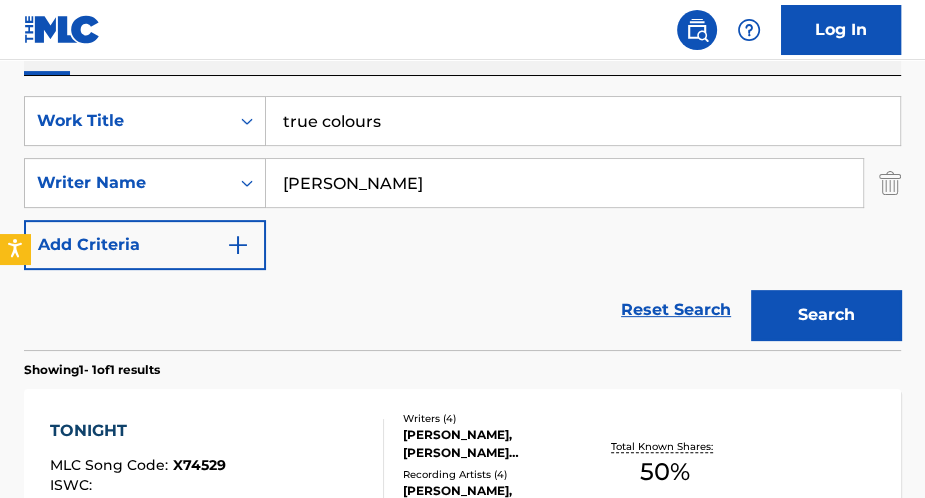 click on "Search" at bounding box center (826, 315) 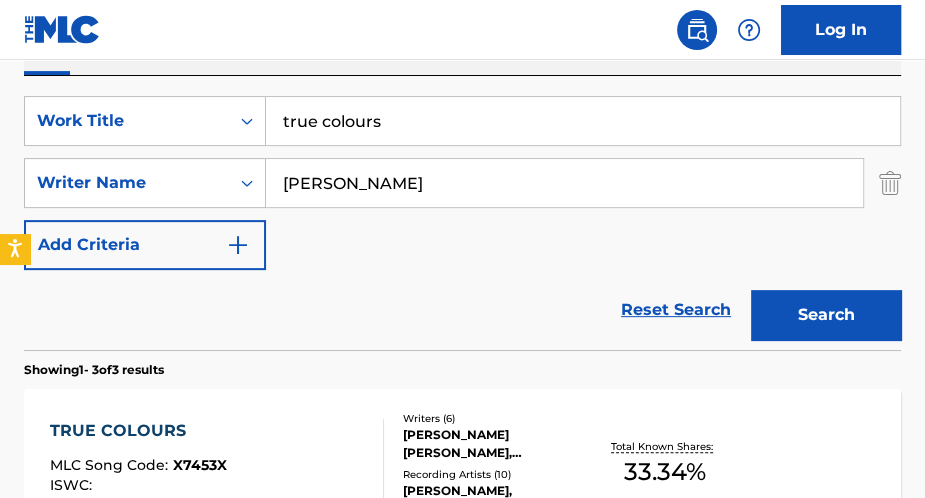 click on "TRUE COLOURS" at bounding box center [138, 431] 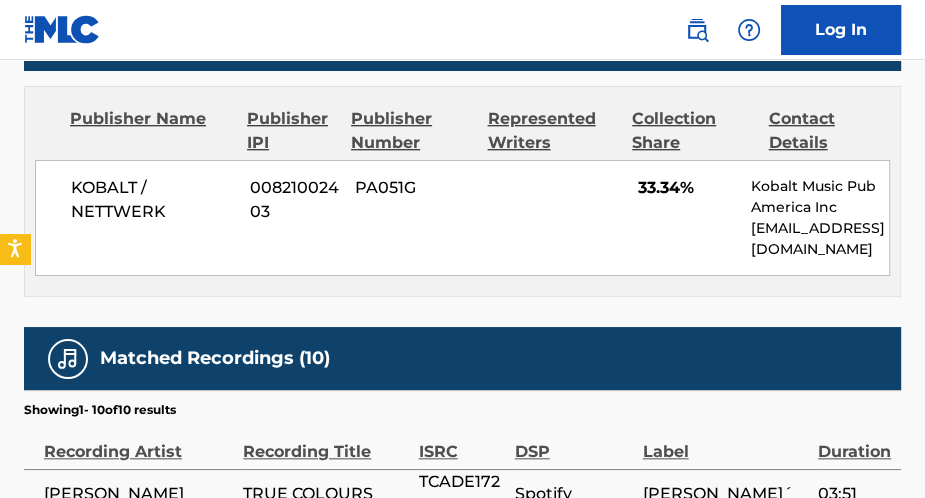 scroll, scrollTop: 1120, scrollLeft: 0, axis: vertical 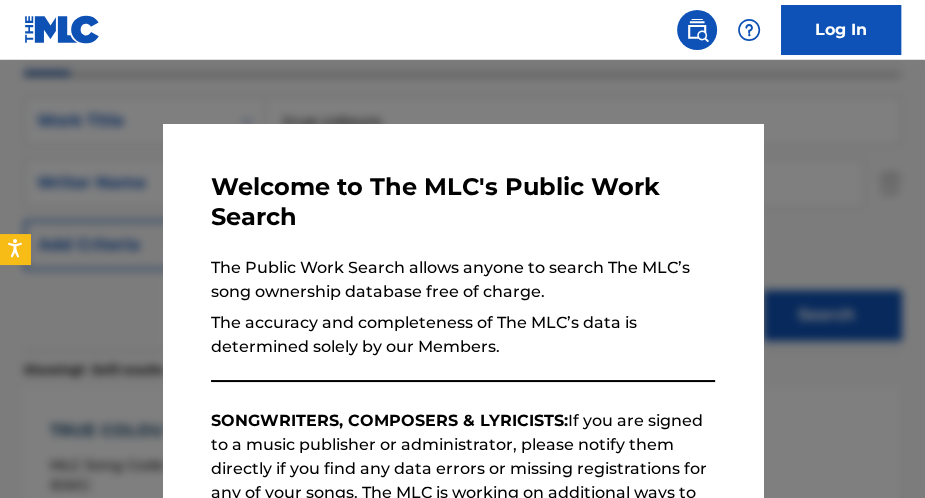 click at bounding box center [462, 309] 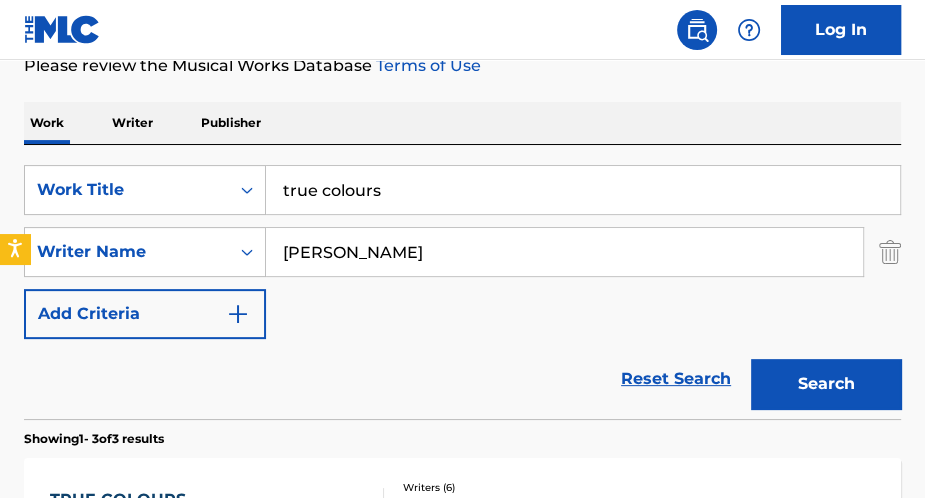 scroll, scrollTop: 179, scrollLeft: 0, axis: vertical 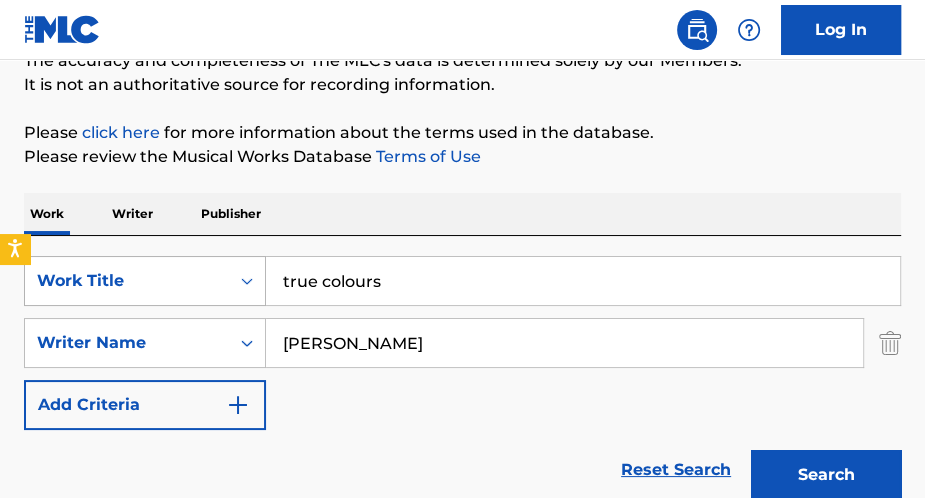 drag, startPoint x: 413, startPoint y: 286, endPoint x: 32, endPoint y: 289, distance: 381.0118 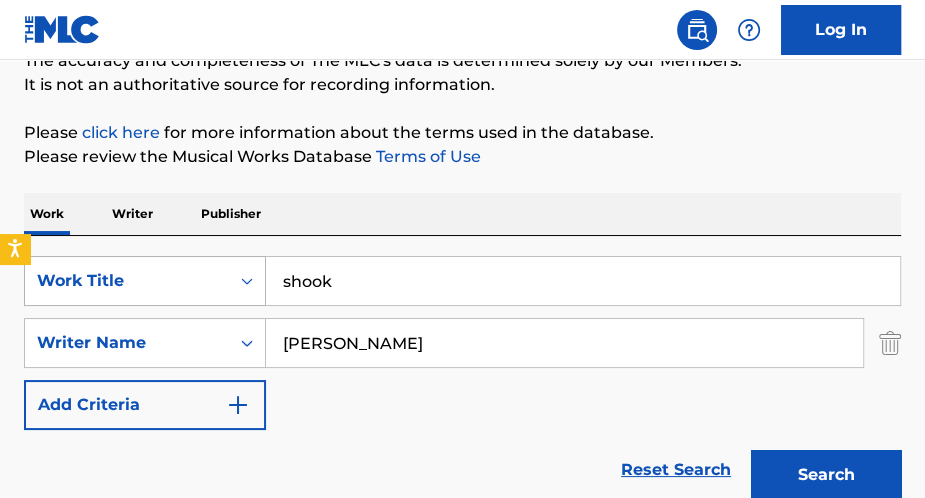 type on "shook" 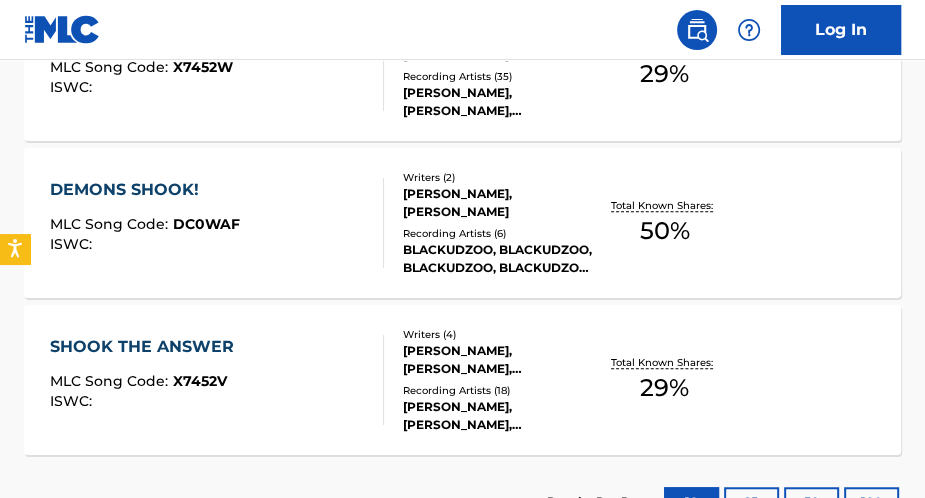 scroll, scrollTop: 739, scrollLeft: 0, axis: vertical 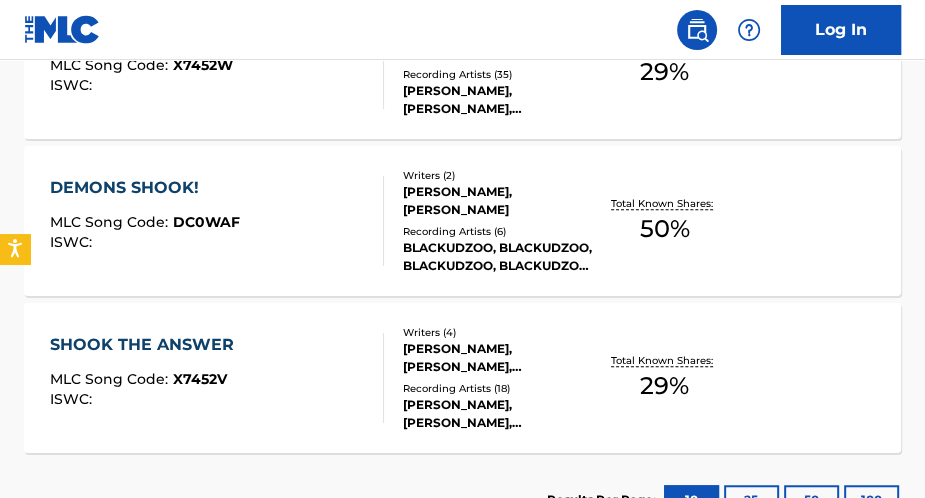 click on "SHOOK THE ANSWER" at bounding box center (147, 345) 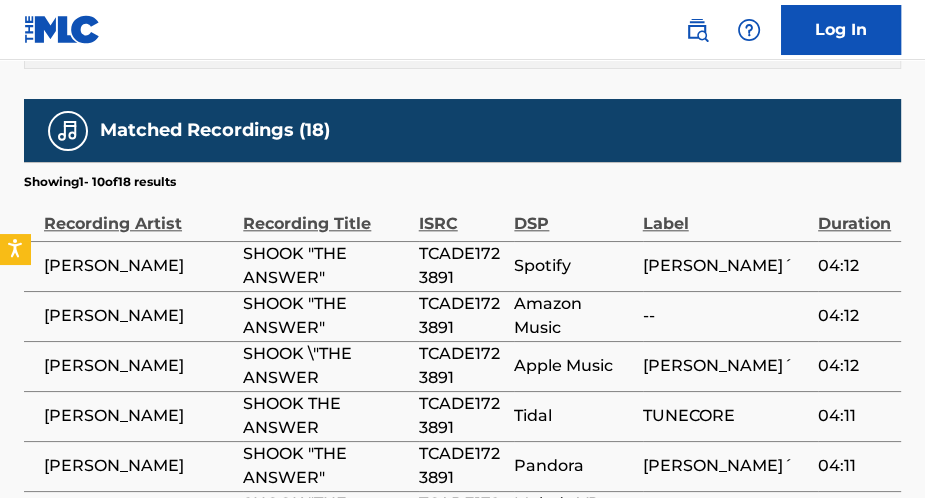 scroll, scrollTop: 1280, scrollLeft: 0, axis: vertical 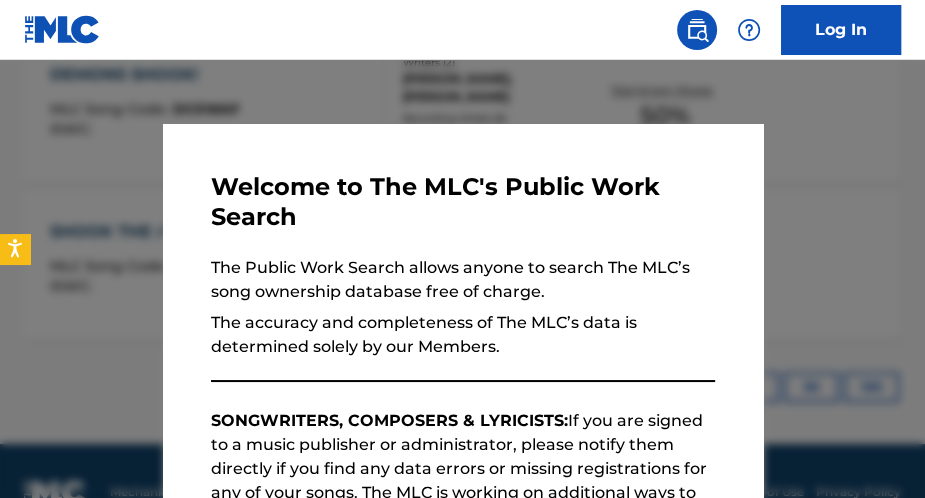 click at bounding box center (462, 309) 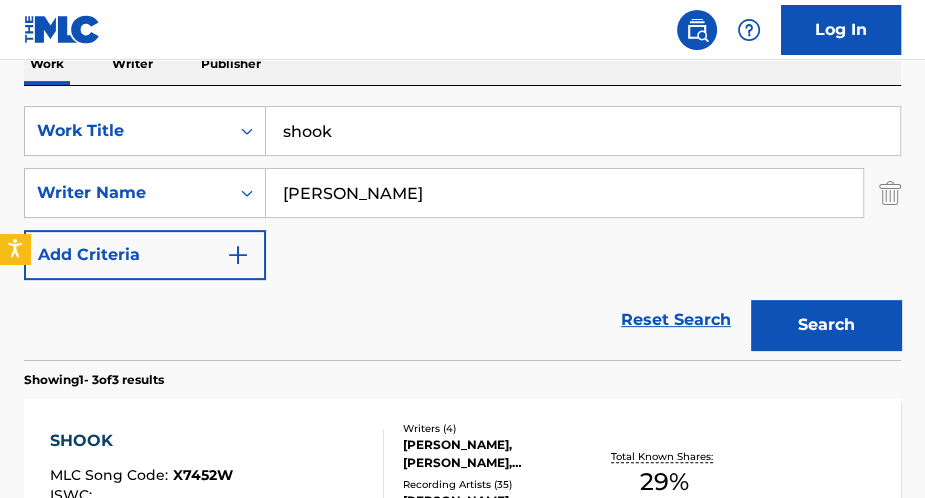 scroll, scrollTop: 132, scrollLeft: 0, axis: vertical 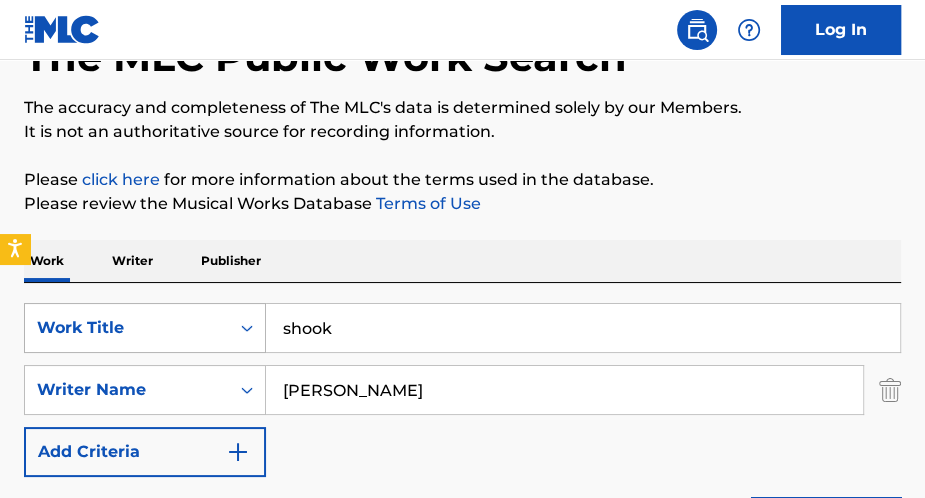 drag, startPoint x: 250, startPoint y: 326, endPoint x: 222, endPoint y: 323, distance: 28.160255 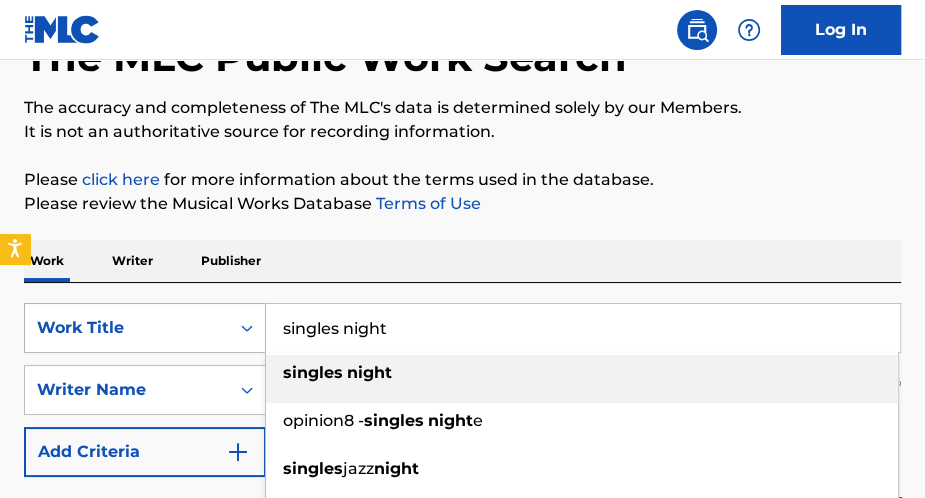 type on "singles night" 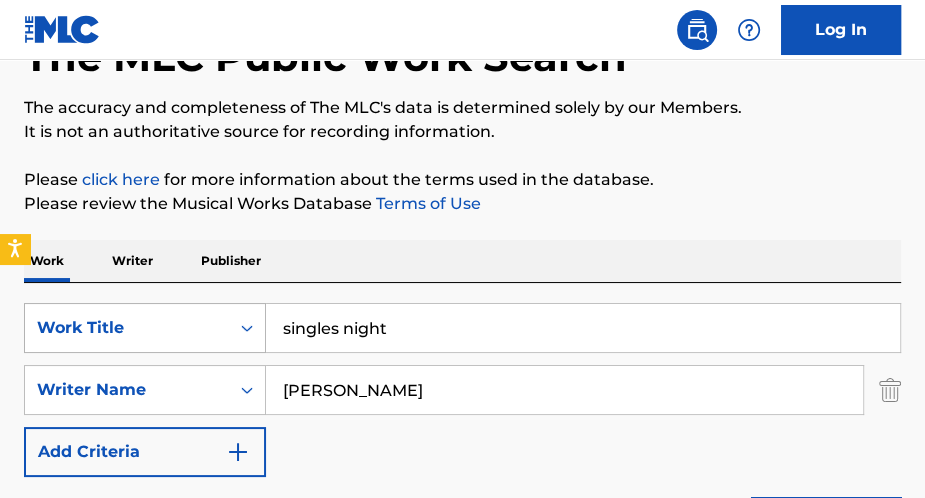 type on "[PERSON_NAME]" 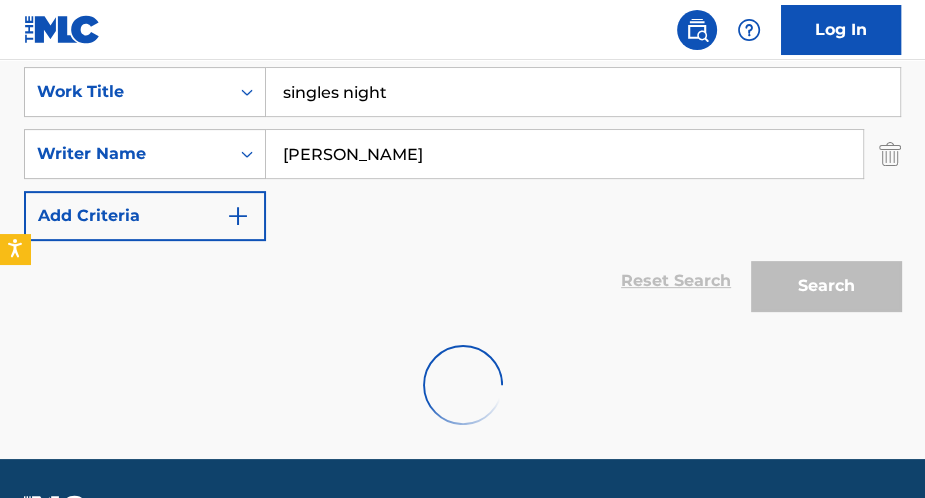 scroll, scrollTop: 424, scrollLeft: 0, axis: vertical 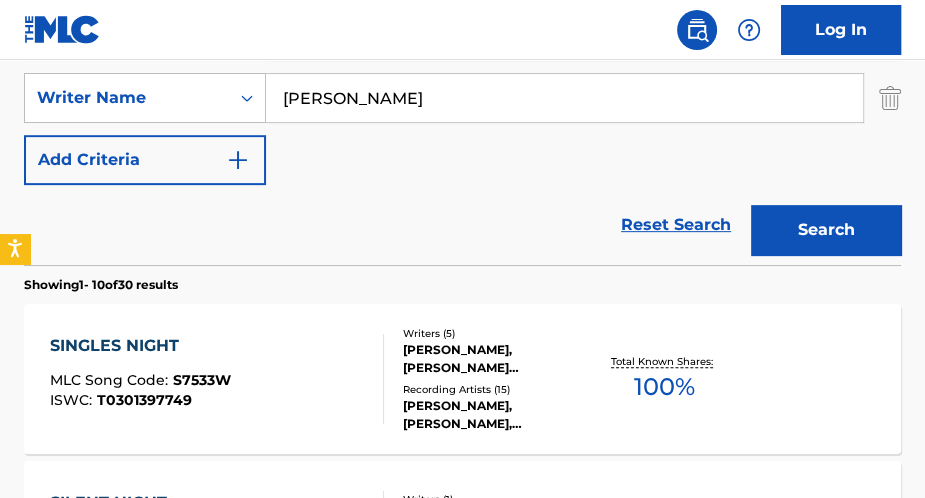 click on "SINGLES NIGHT" at bounding box center (140, 346) 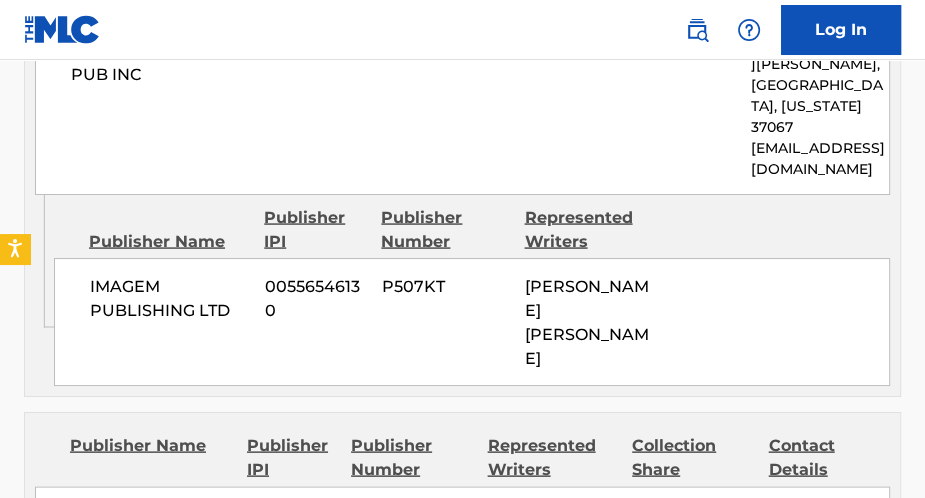 scroll, scrollTop: 2320, scrollLeft: 0, axis: vertical 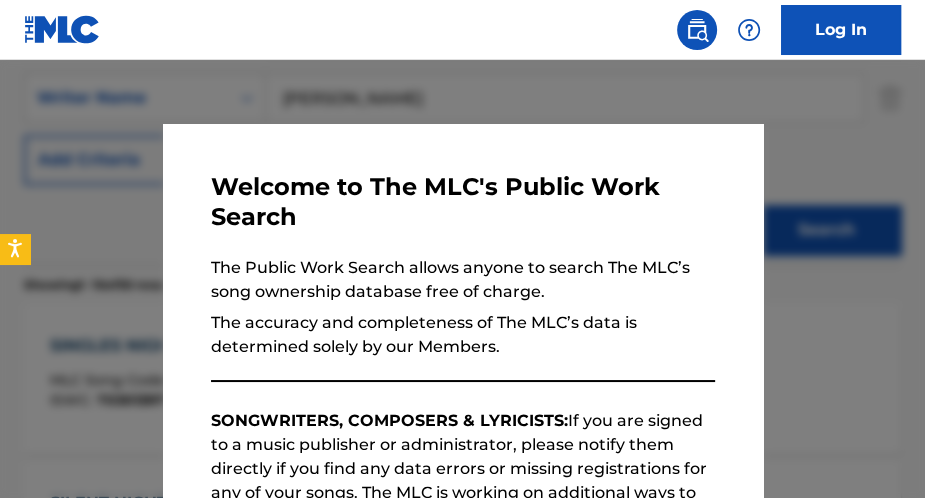 click at bounding box center [462, 309] 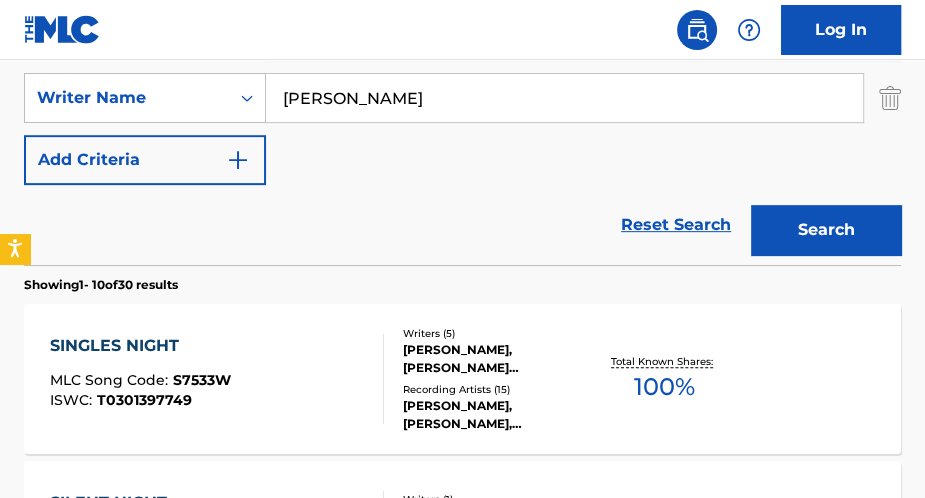 scroll, scrollTop: 264, scrollLeft: 0, axis: vertical 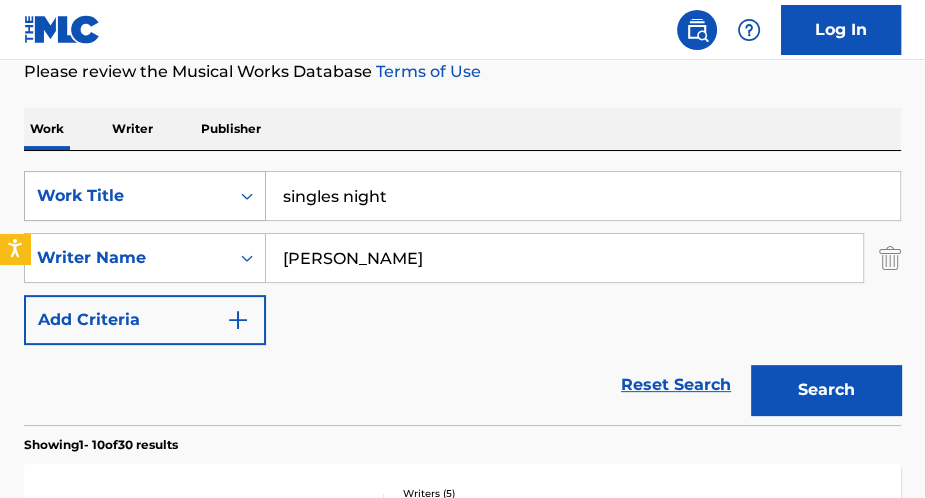 drag, startPoint x: 232, startPoint y: 205, endPoint x: 74, endPoint y: 205, distance: 158 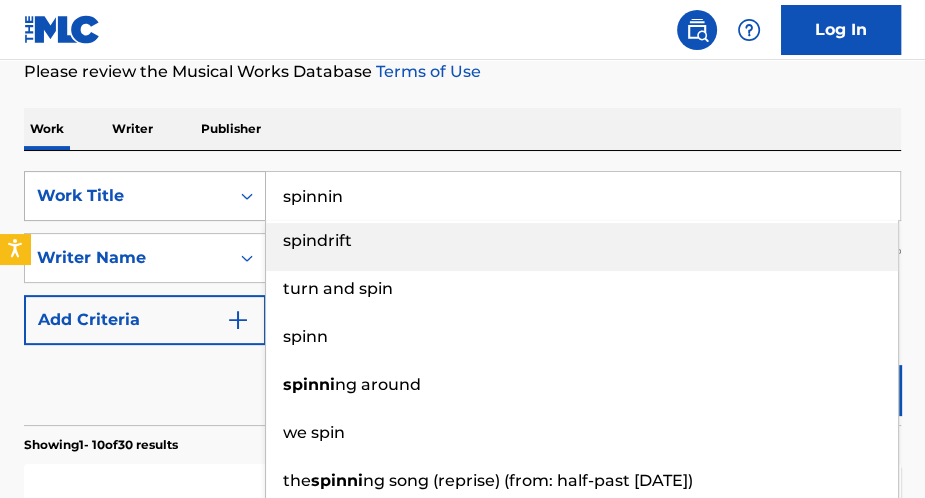type on "spinnin" 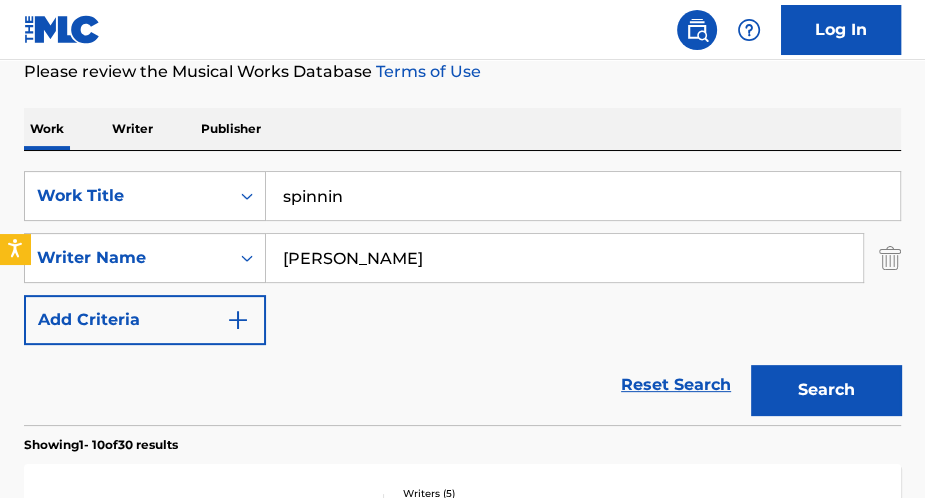 type on "[PERSON_NAME]" 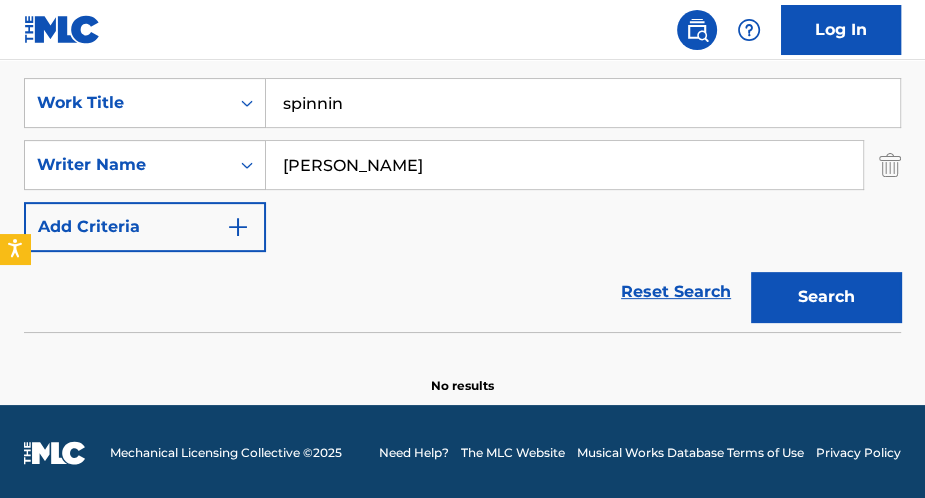 scroll, scrollTop: 359, scrollLeft: 0, axis: vertical 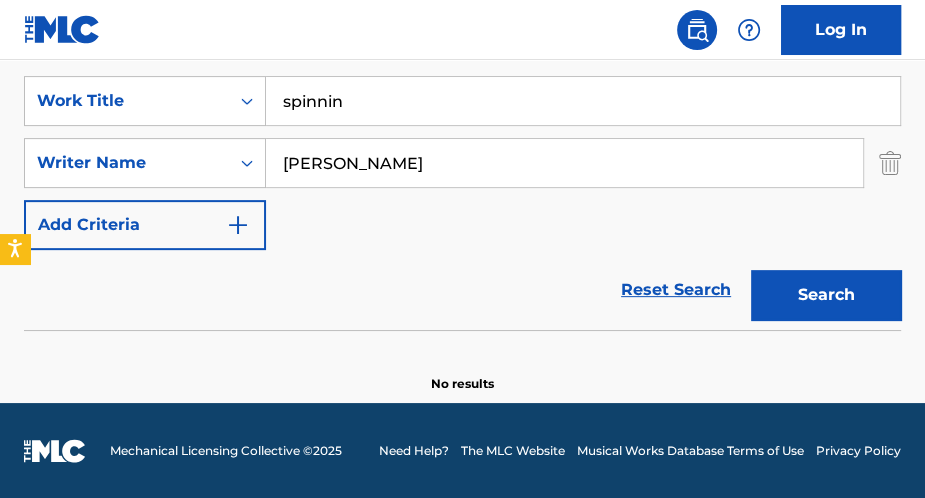 click on "spinnin" at bounding box center [583, 101] 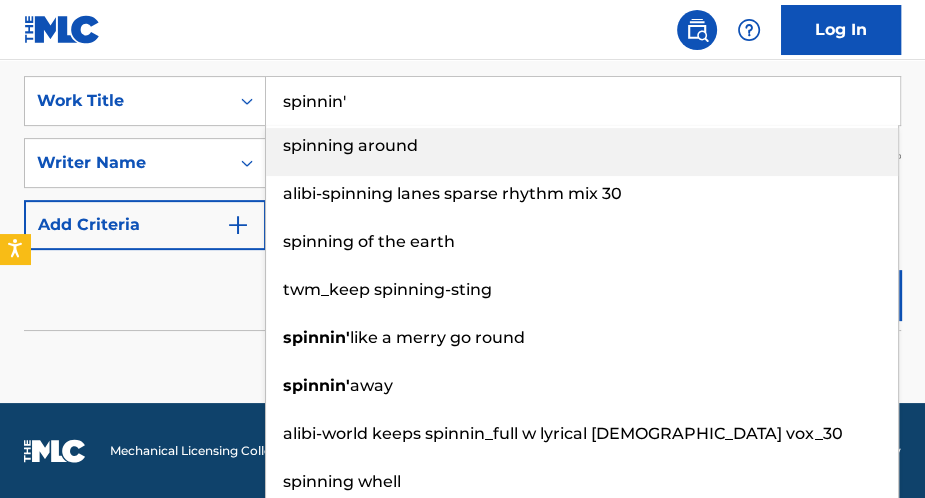 type on "spinnin'" 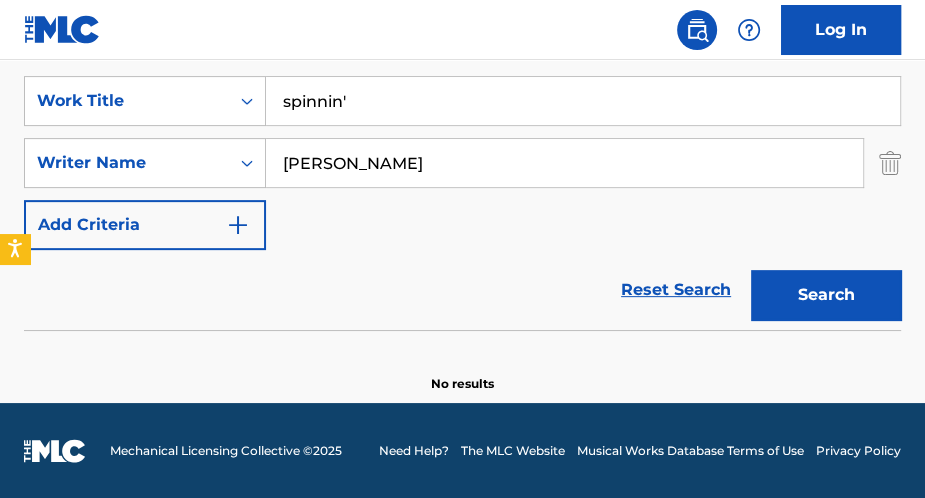 click on "Search" at bounding box center [826, 295] 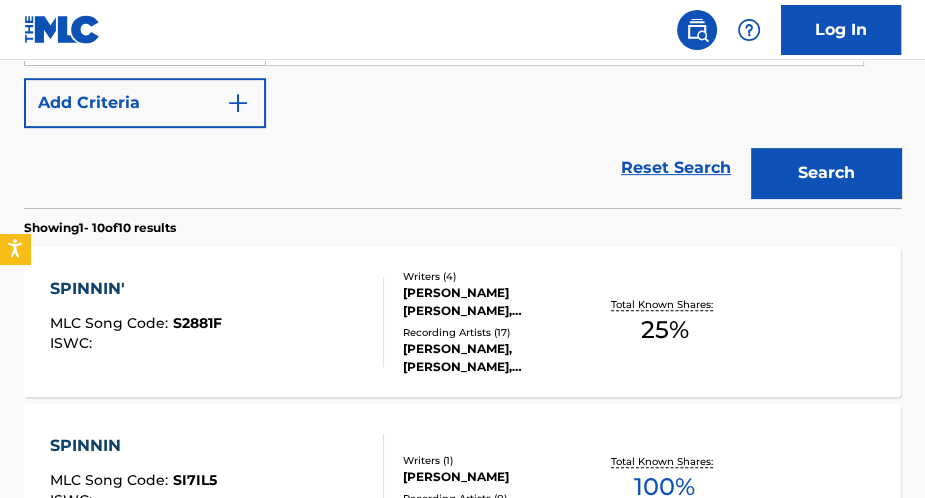 scroll, scrollTop: 519, scrollLeft: 0, axis: vertical 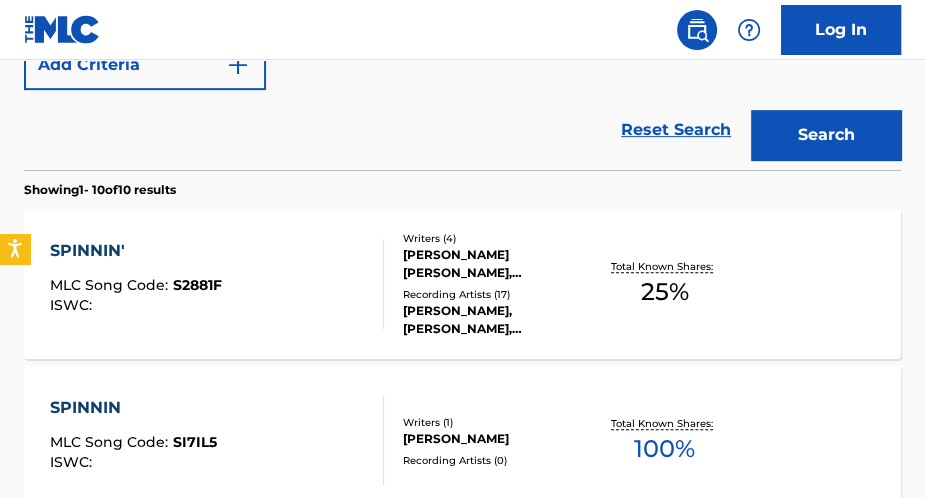 click on "SPINNIN'" at bounding box center (136, 251) 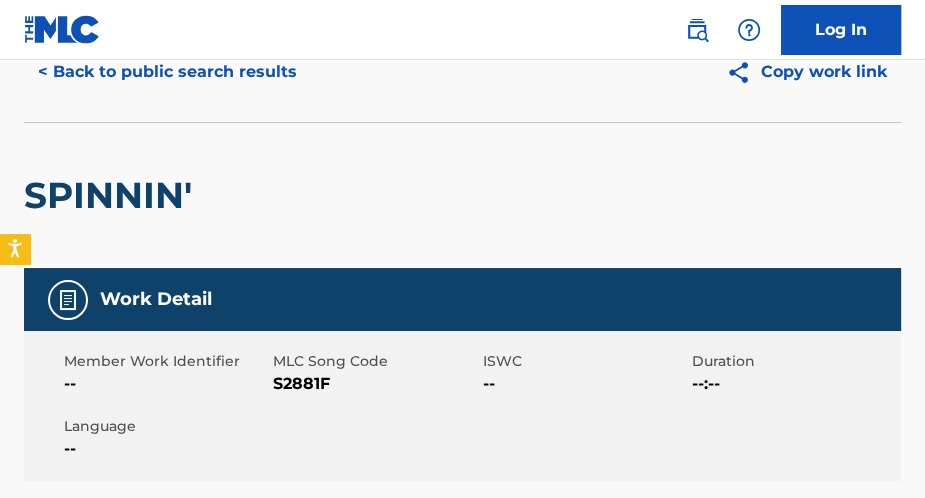 scroll, scrollTop: 0, scrollLeft: 0, axis: both 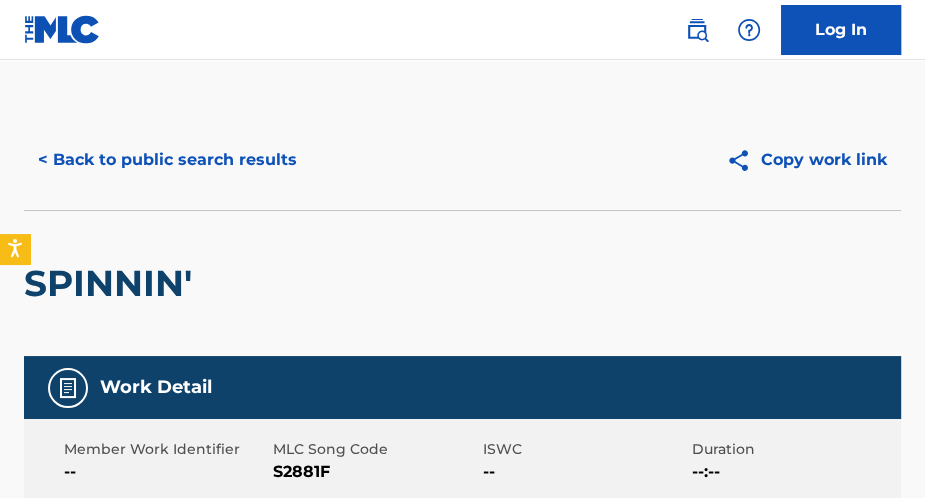 click on "< Back to public search results" at bounding box center [167, 160] 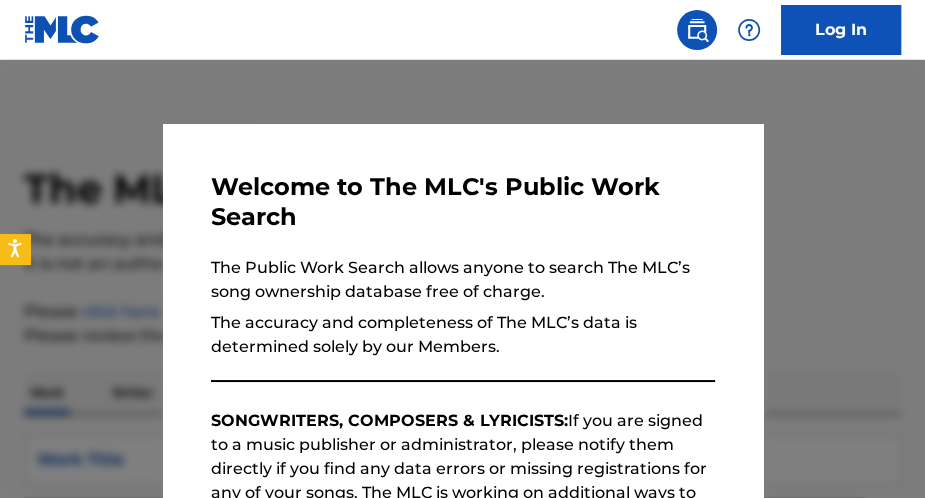 scroll, scrollTop: 632, scrollLeft: 0, axis: vertical 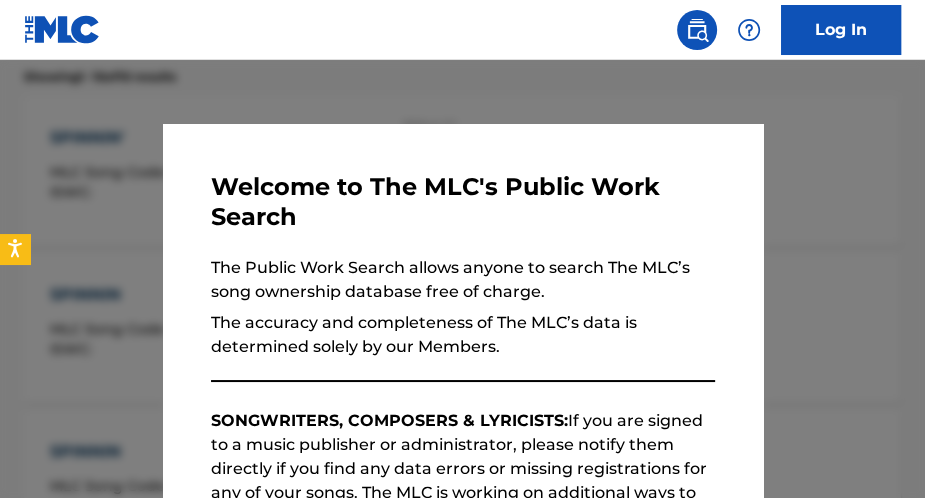 click at bounding box center [462, 309] 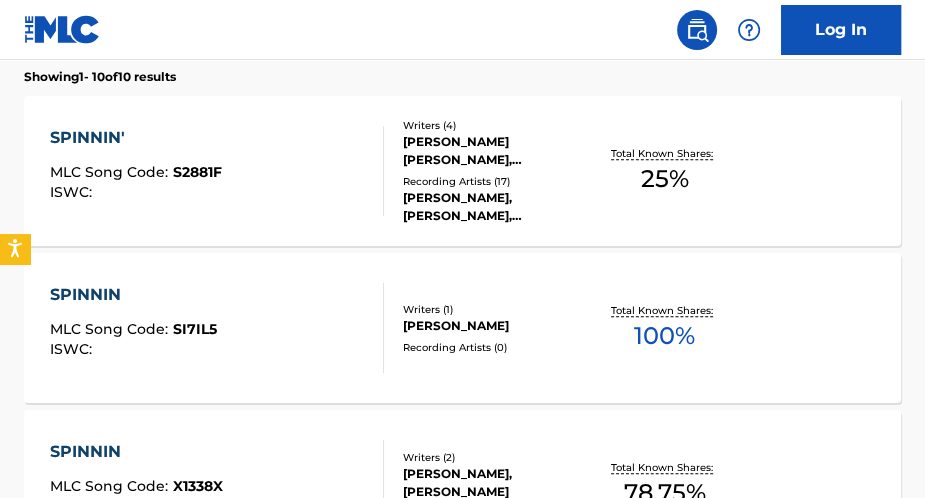 scroll, scrollTop: 152, scrollLeft: 0, axis: vertical 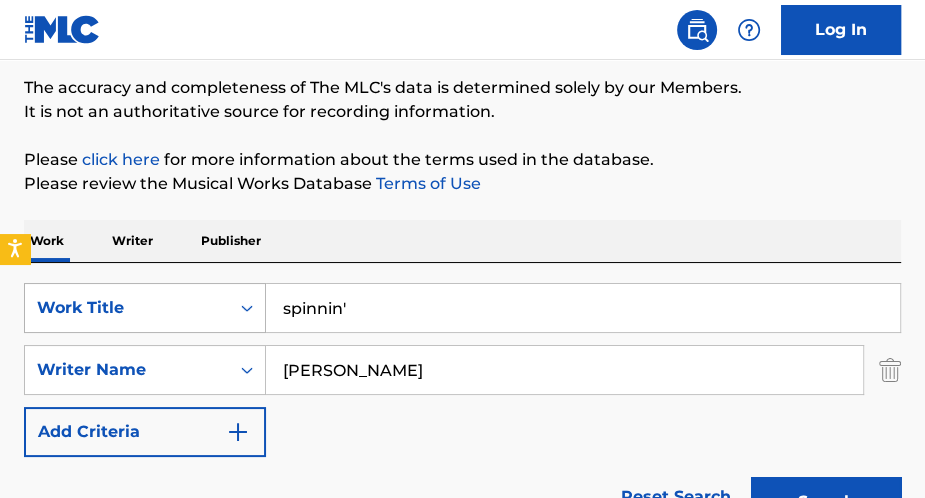 drag, startPoint x: 391, startPoint y: 295, endPoint x: 24, endPoint y: 302, distance: 367.06674 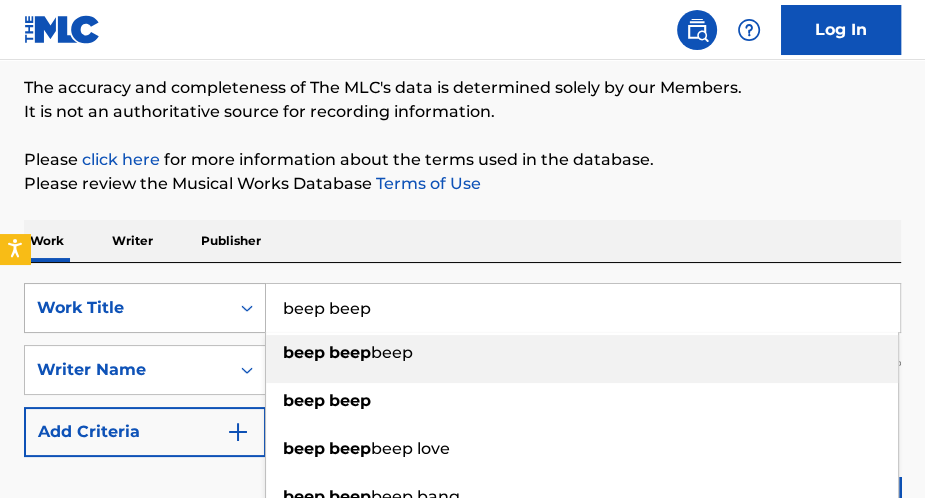 type on "beep beep" 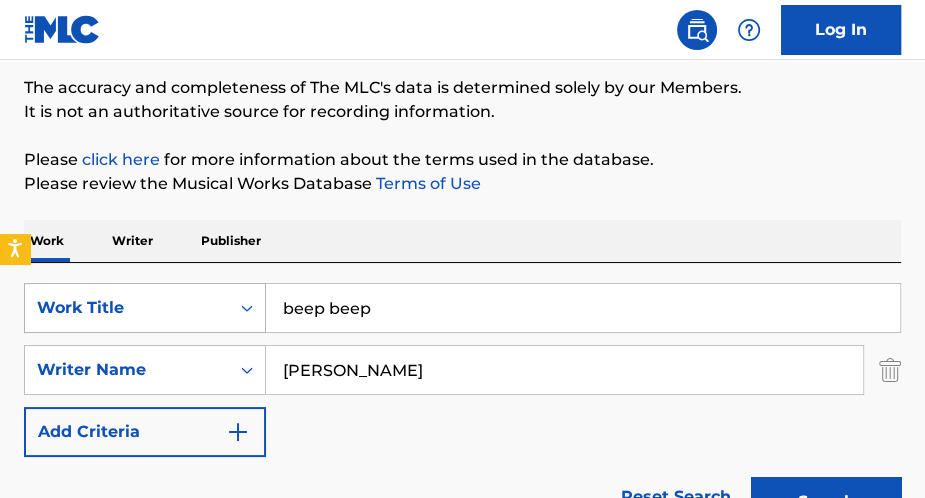 type on "[PERSON_NAME]" 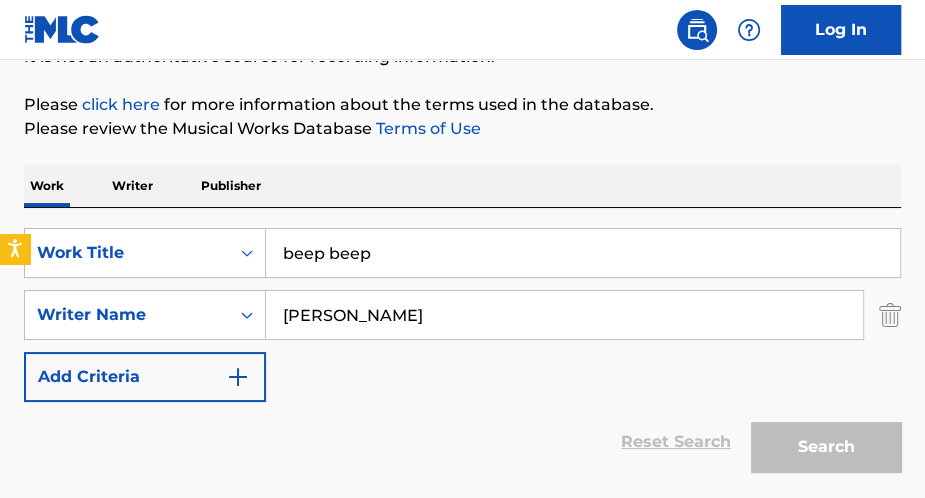 scroll, scrollTop: 392, scrollLeft: 0, axis: vertical 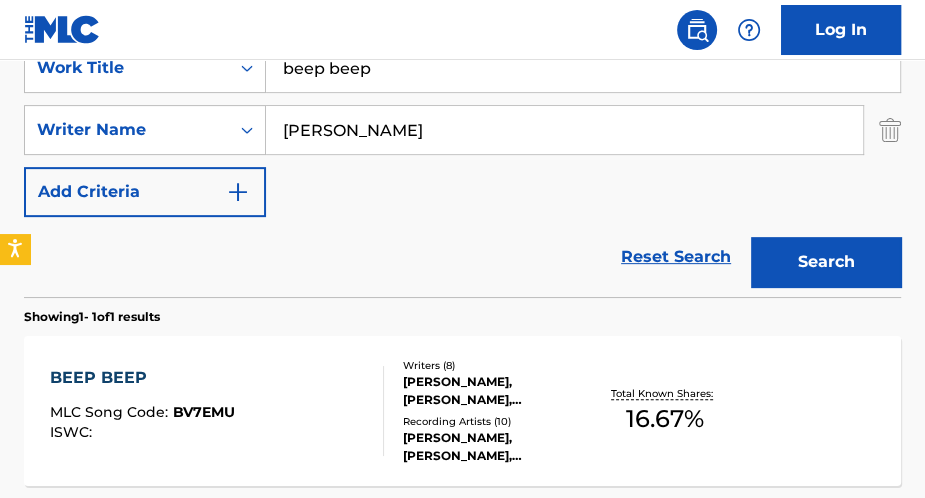 click on "BEEP BEEP" at bounding box center [142, 378] 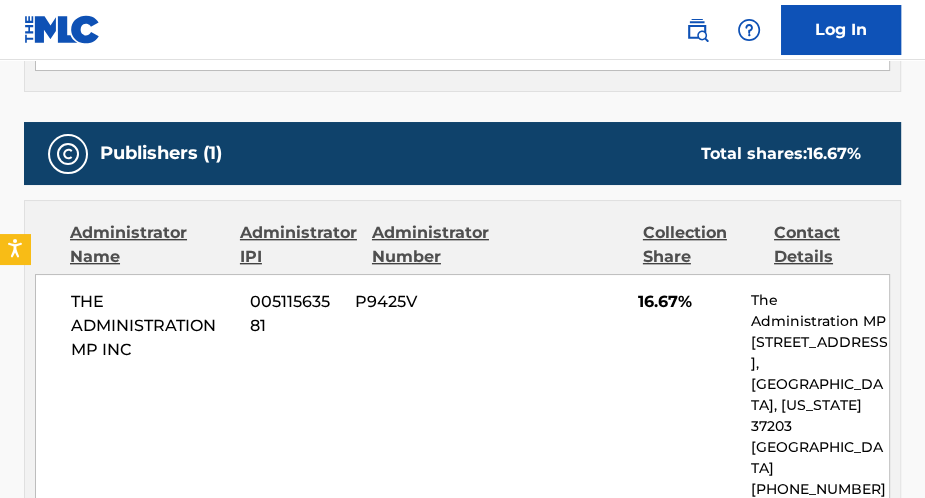 scroll, scrollTop: 1120, scrollLeft: 0, axis: vertical 